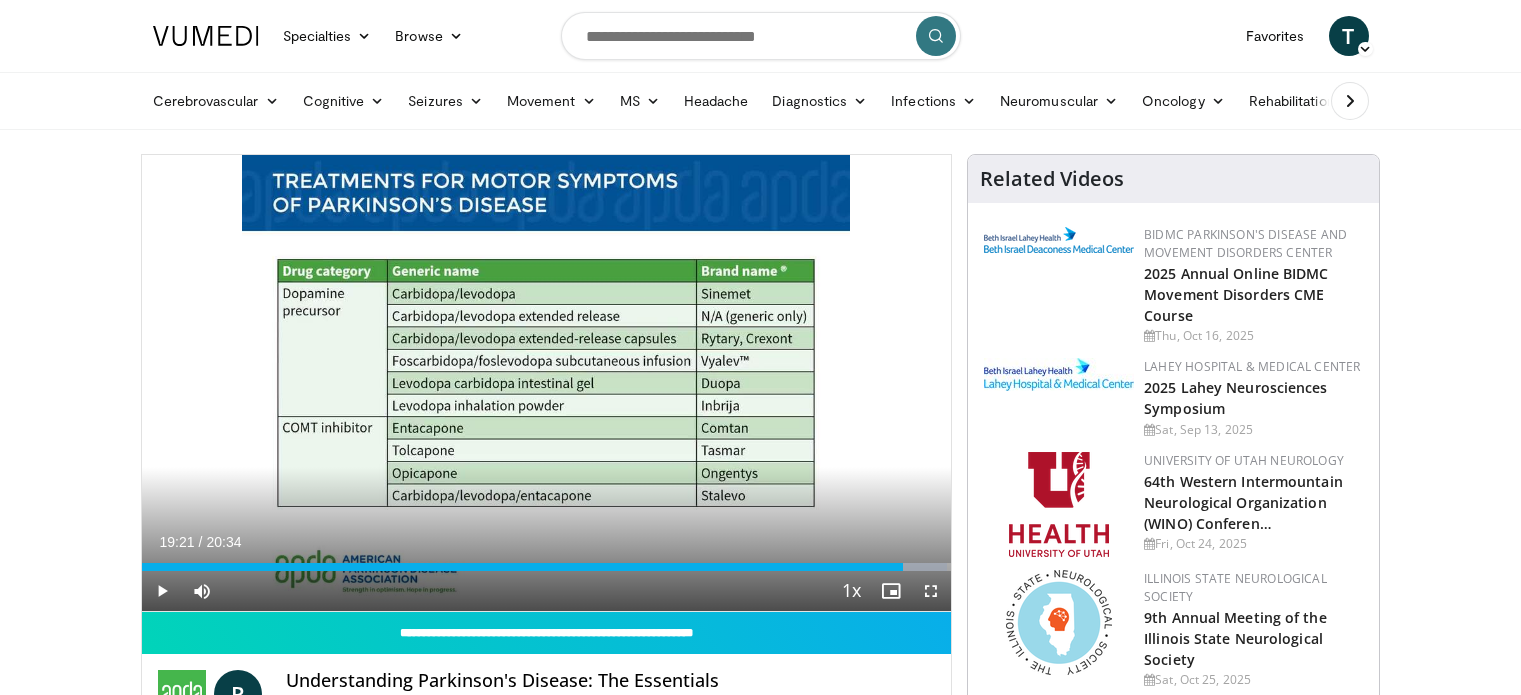 scroll, scrollTop: 0, scrollLeft: 0, axis: both 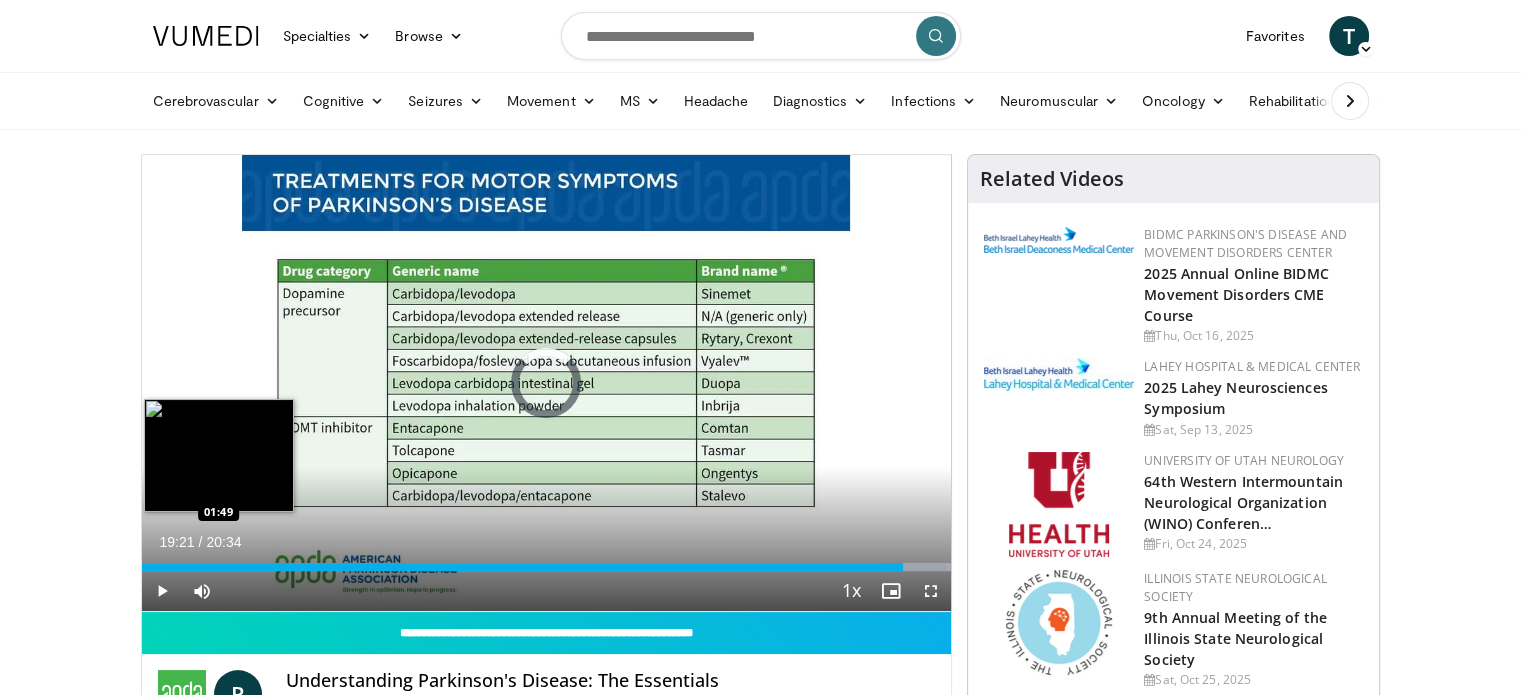 click on "Loaded :  99.48% 19:21 01:49" at bounding box center (547, 561) 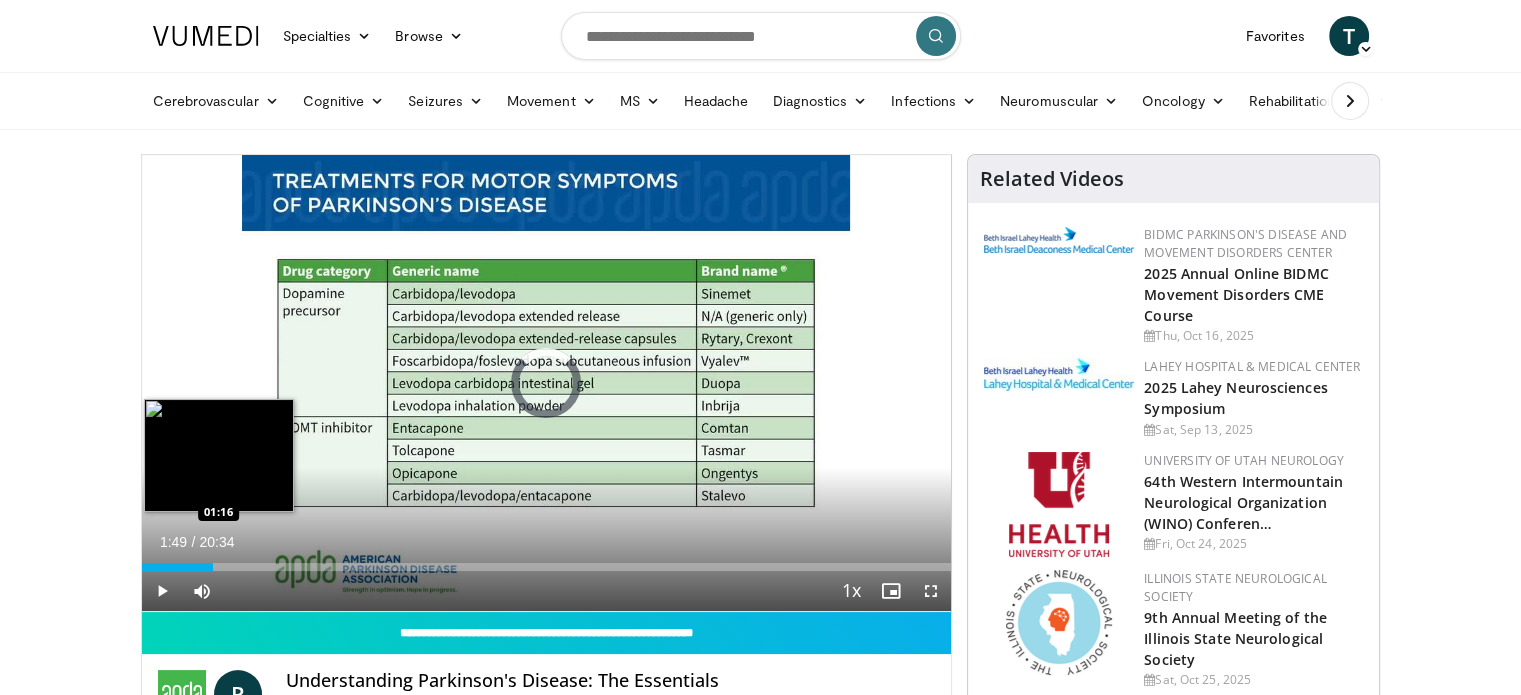 click on "01:49" at bounding box center (178, 567) 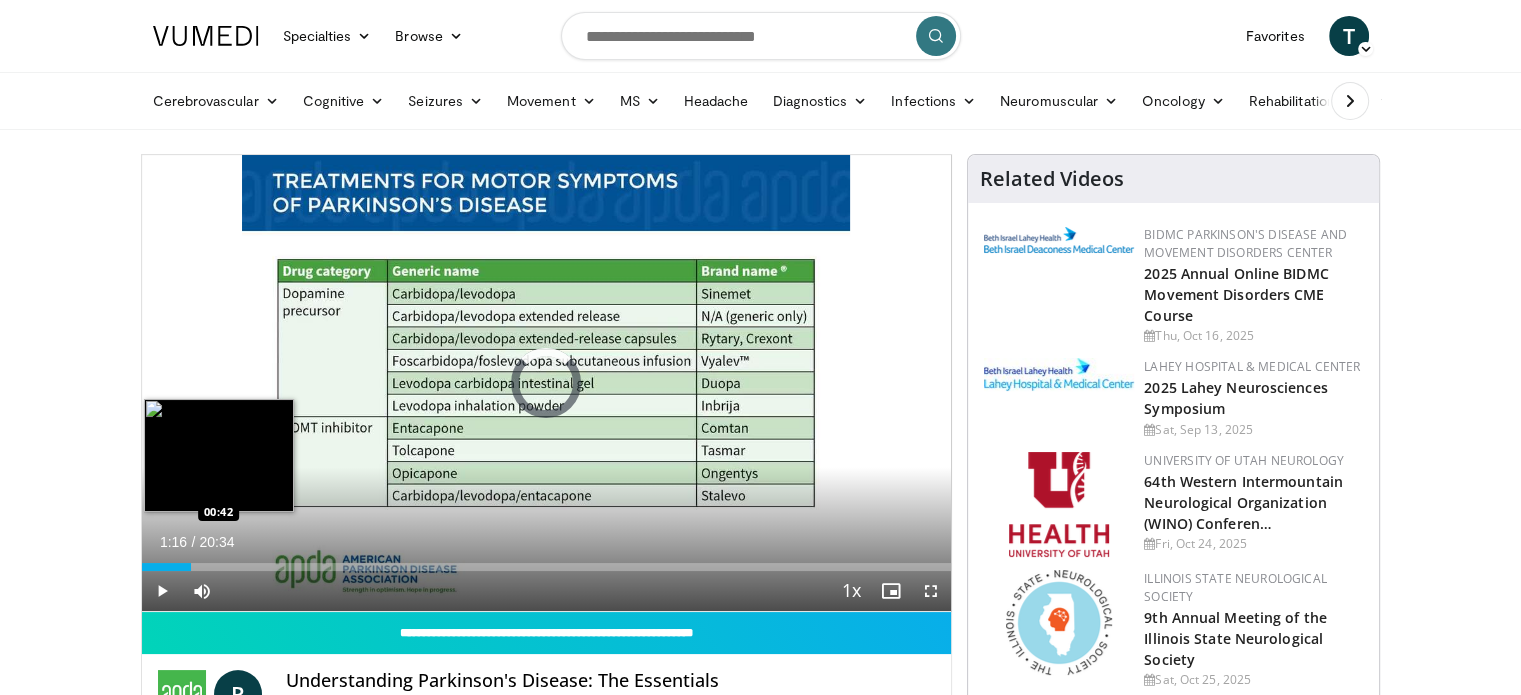 click on "01:16" at bounding box center (167, 567) 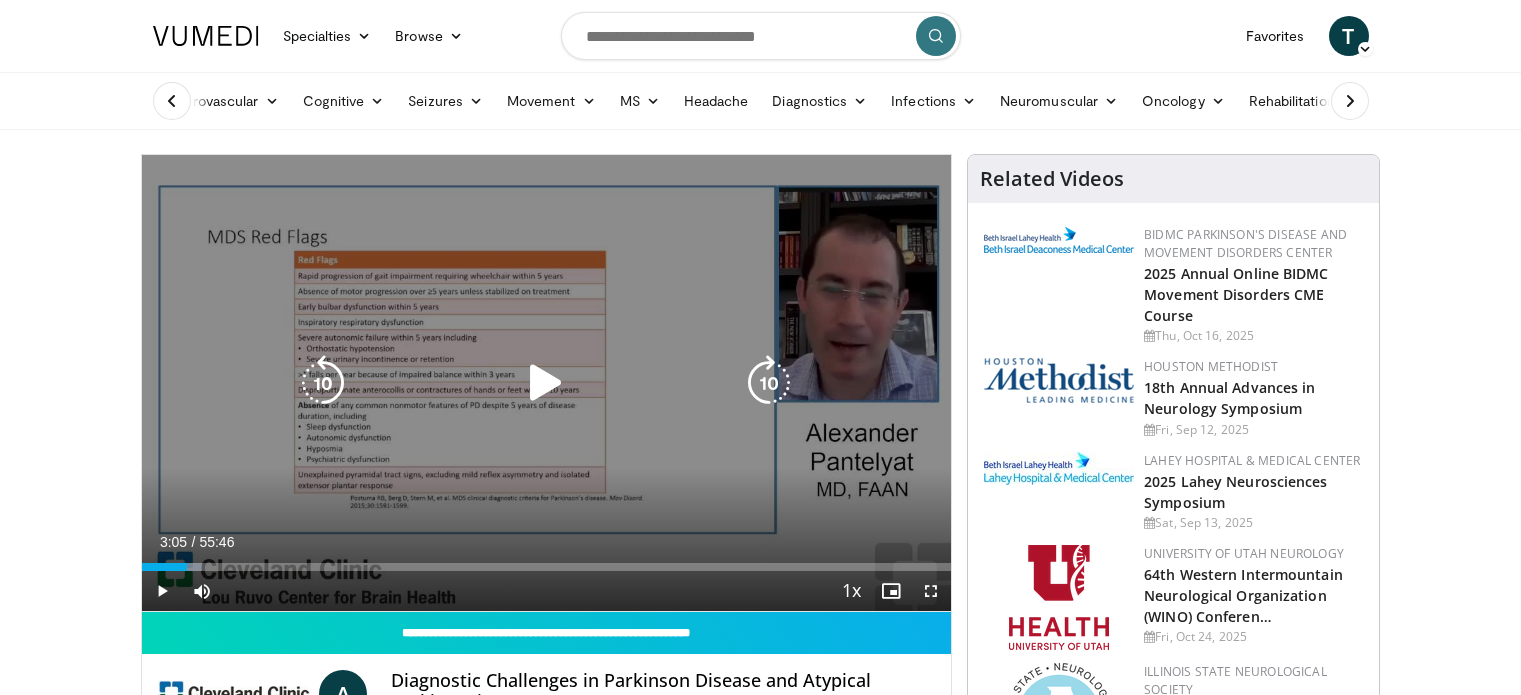 scroll, scrollTop: 35, scrollLeft: 0, axis: vertical 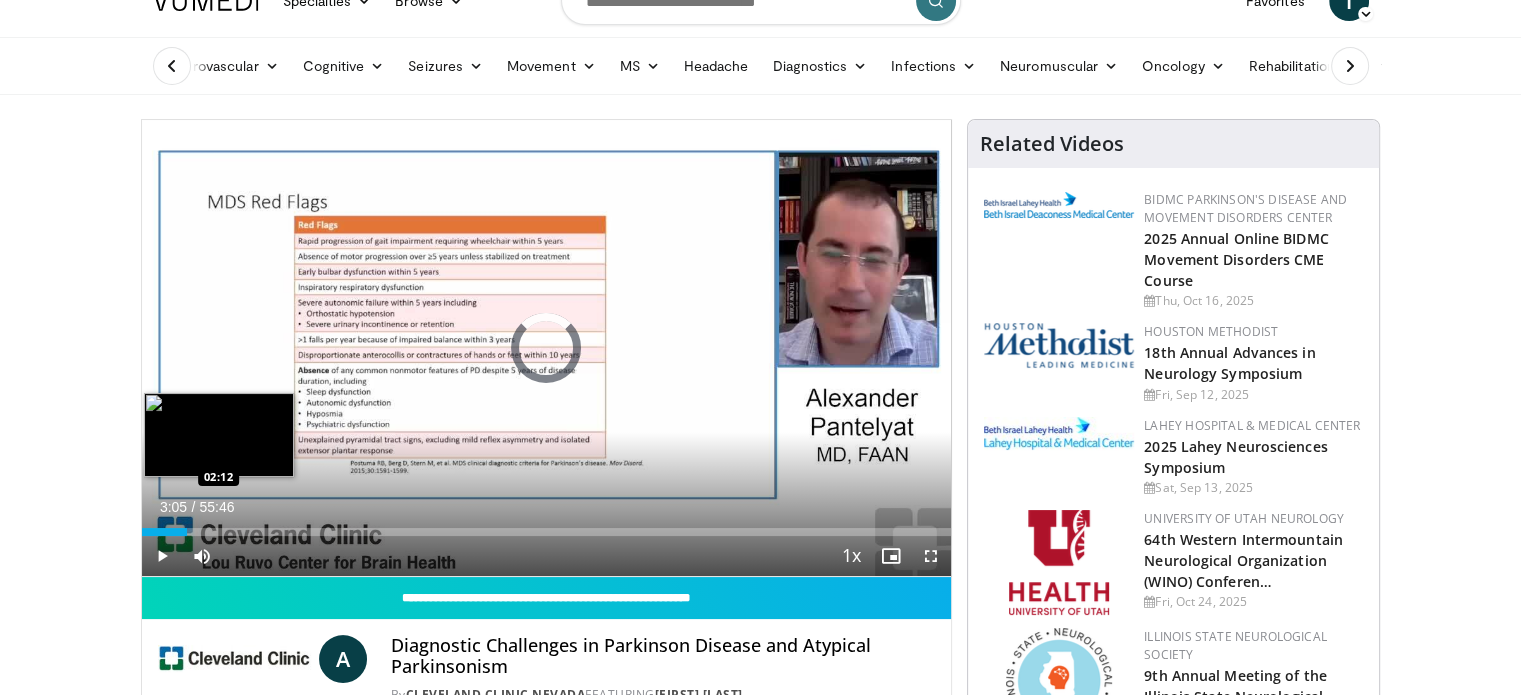 click on "Loaded :  0.00% 03:05 02:12" at bounding box center [547, 526] 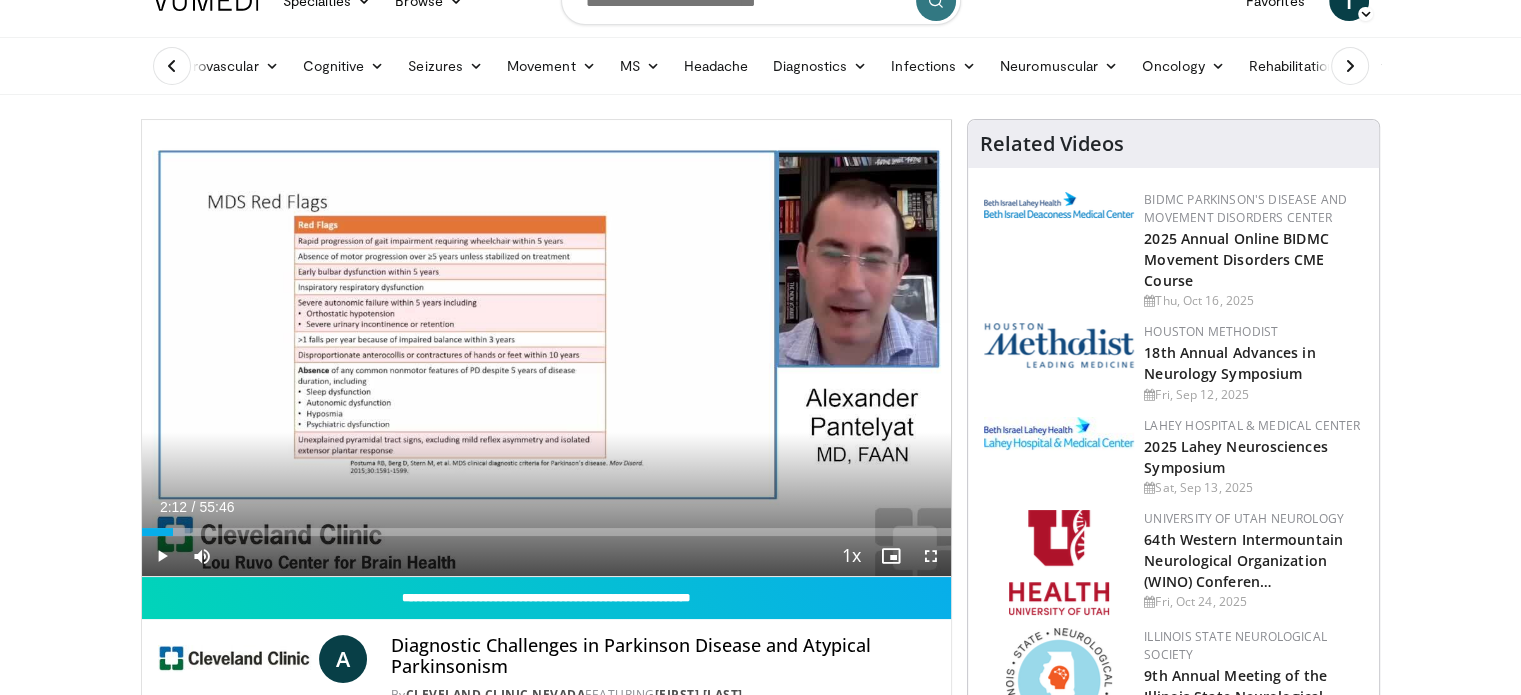 click on "Specialties
Adult & Family Medicine
Allergy, Asthma, Immunology
Anesthesiology
Cardiology
Dental
Dermatology
Endocrinology
Gastroenterology & Hepatology
General Surgery
Hematology & Oncology
Infectious Disease
Nephrology
Neurology
Neurosurgery
Obstetrics & Gynecology
Ophthalmology
Oral Maxillofacial
Orthopaedics
Otolaryngology
Pediatrics
Plastic Surgery
Podiatry
Psychiatry
Pulmonology
Radiation Oncology
Radiology
Rheumatology
Urology" at bounding box center [760, 1847] 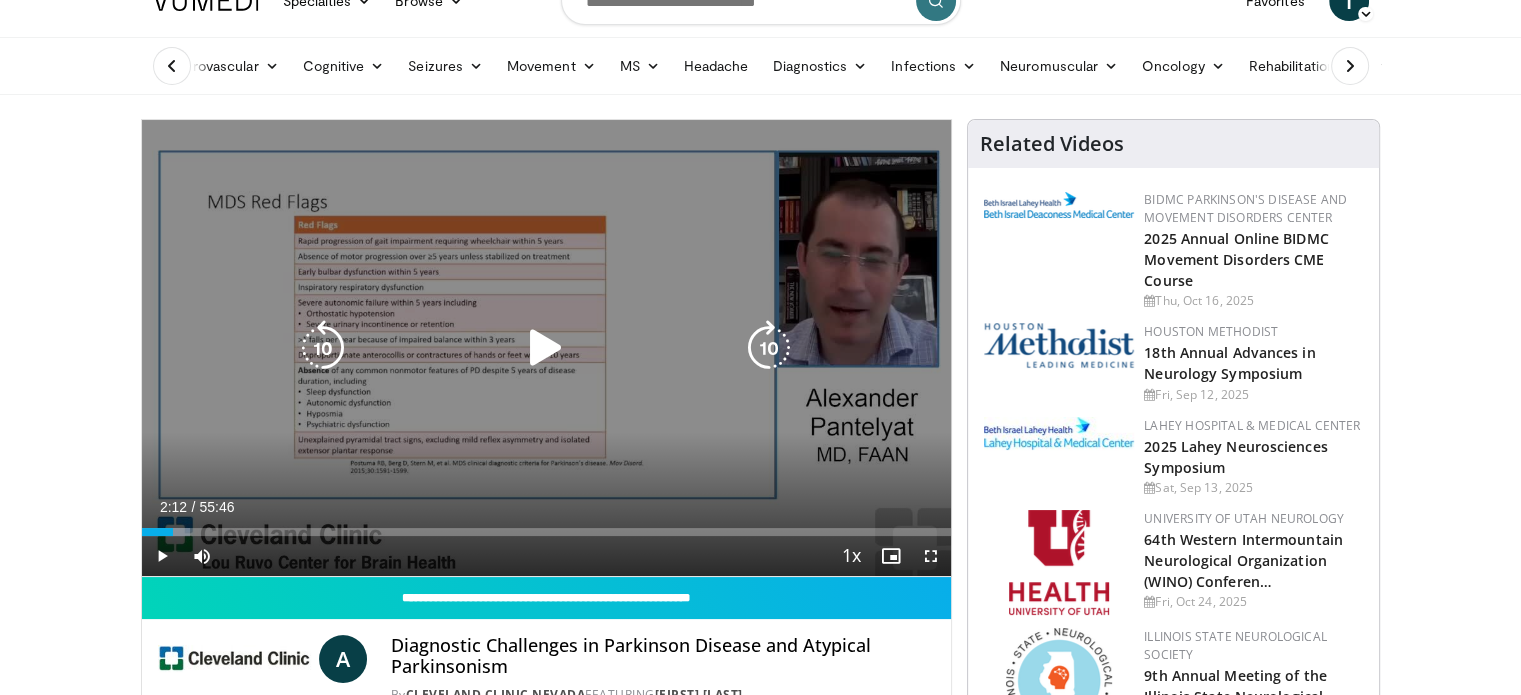 click at bounding box center [769, 348] 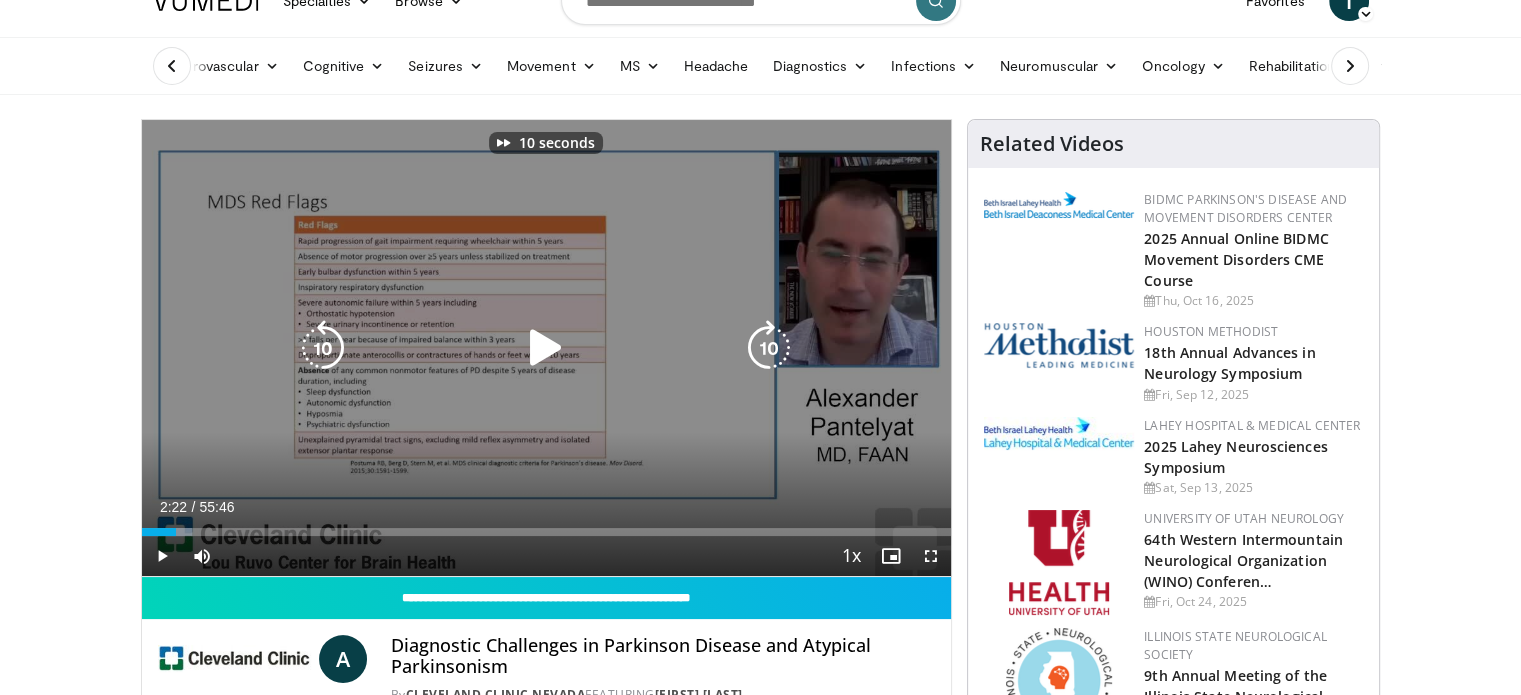 click at bounding box center (769, 348) 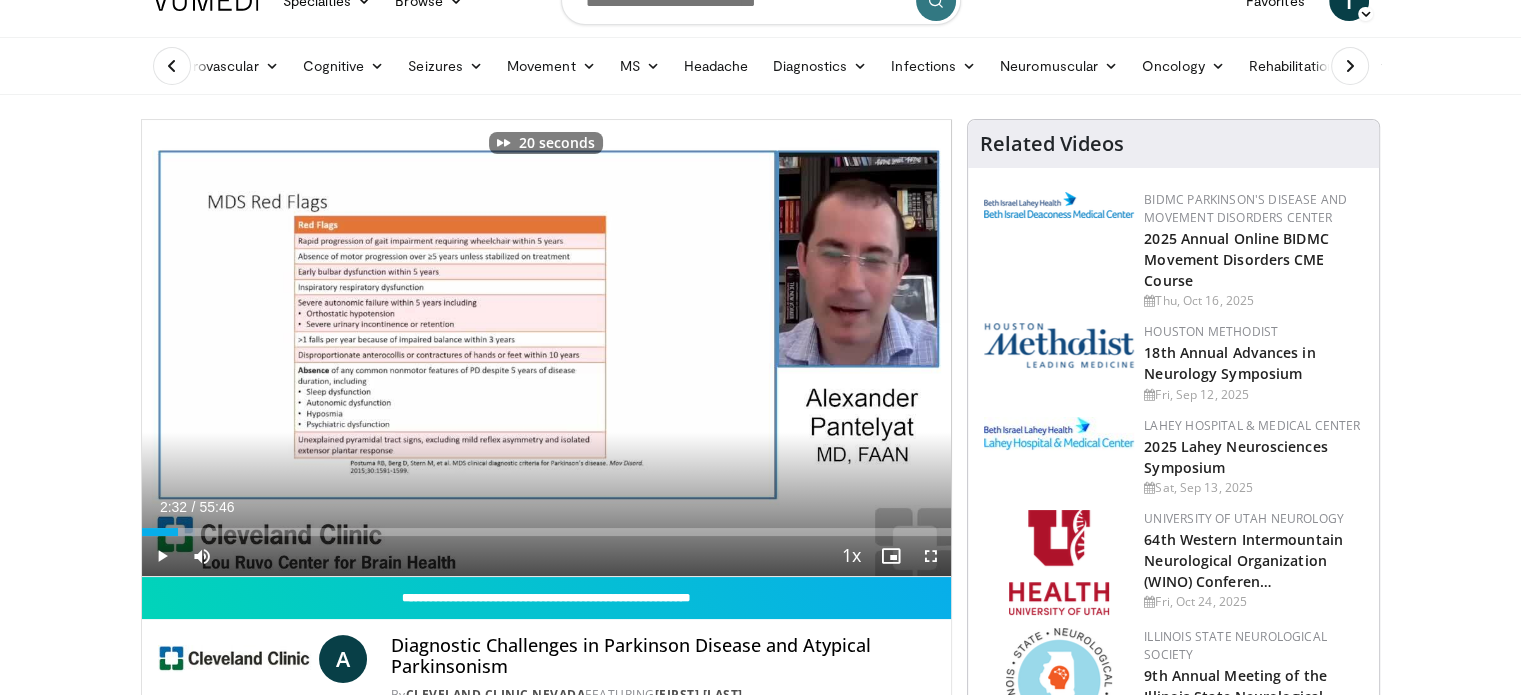 click on "Specialties
Adult & Family Medicine
Allergy, Asthma, Immunology
Anesthesiology
Cardiology
Dental
Dermatology
Endocrinology
Gastroenterology & Hepatology
General Surgery
Hematology & Oncology
Infectious Disease
Nephrology
Neurology
Neurosurgery
Obstetrics & Gynecology
Ophthalmology
Oral Maxillofacial
Orthopaedics
Otolaryngology
Pediatrics
Plastic Surgery
Podiatry
Psychiatry
Pulmonology
Radiation Oncology
Radiology
Rheumatology
Urology" at bounding box center [760, 1847] 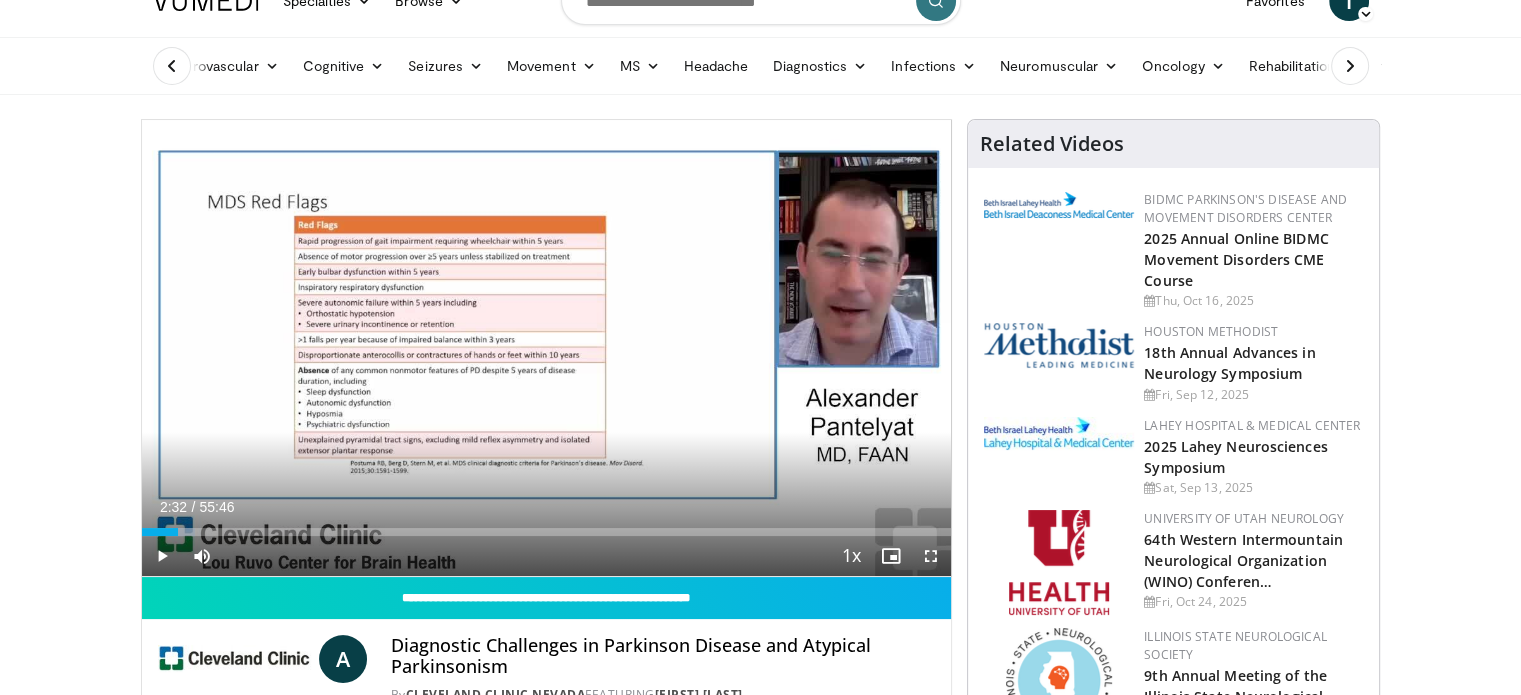 click on "Specialties
Adult & Family Medicine
Allergy, Asthma, Immunology
Anesthesiology
Cardiology
Dental
Dermatology
Endocrinology
Gastroenterology & Hepatology
General Surgery
Hematology & Oncology
Infectious Disease
Nephrology
Neurology
Neurosurgery
Obstetrics & Gynecology
Ophthalmology
Oral Maxillofacial
Orthopaedics
Otolaryngology
Pediatrics
Plastic Surgery
Podiatry
Psychiatry
Pulmonology
Radiation Oncology
Radiology
Rheumatology
Urology" at bounding box center [760, 1847] 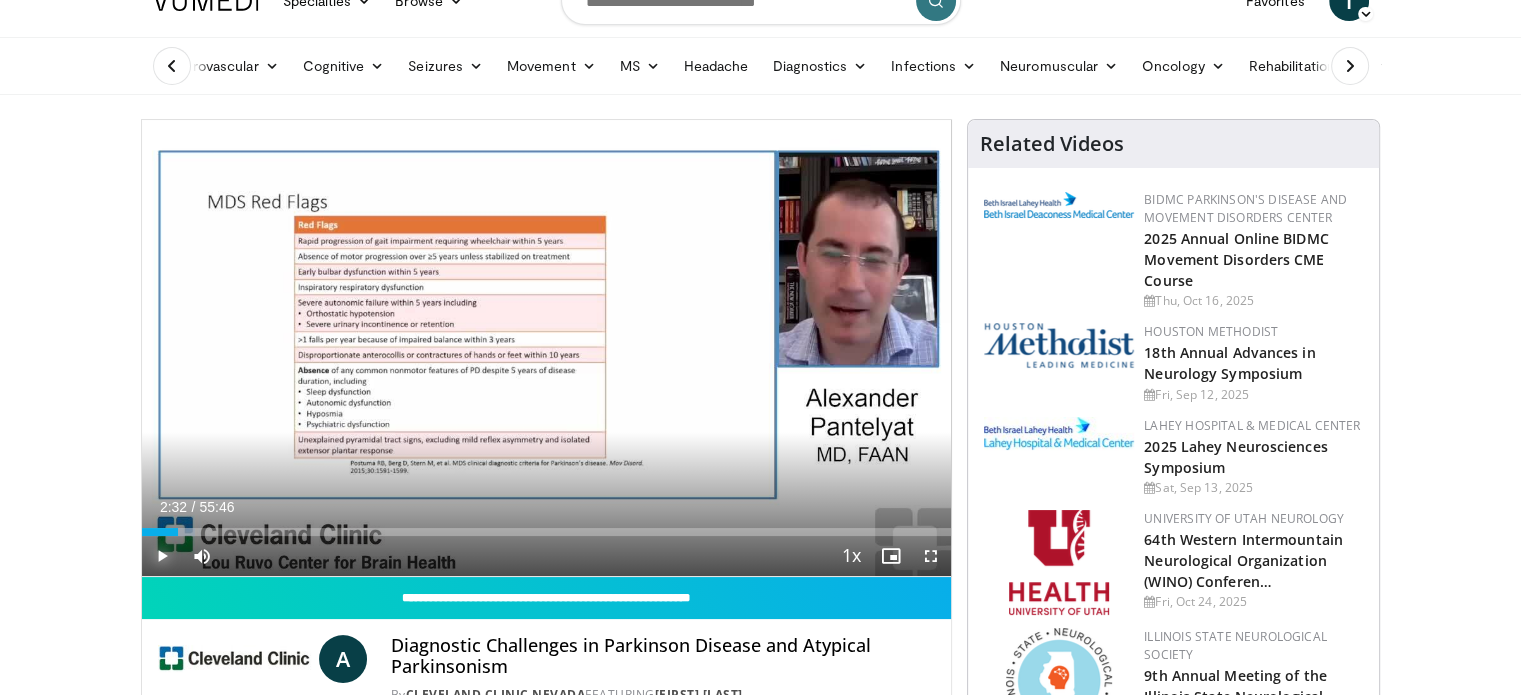 click at bounding box center (162, 556) 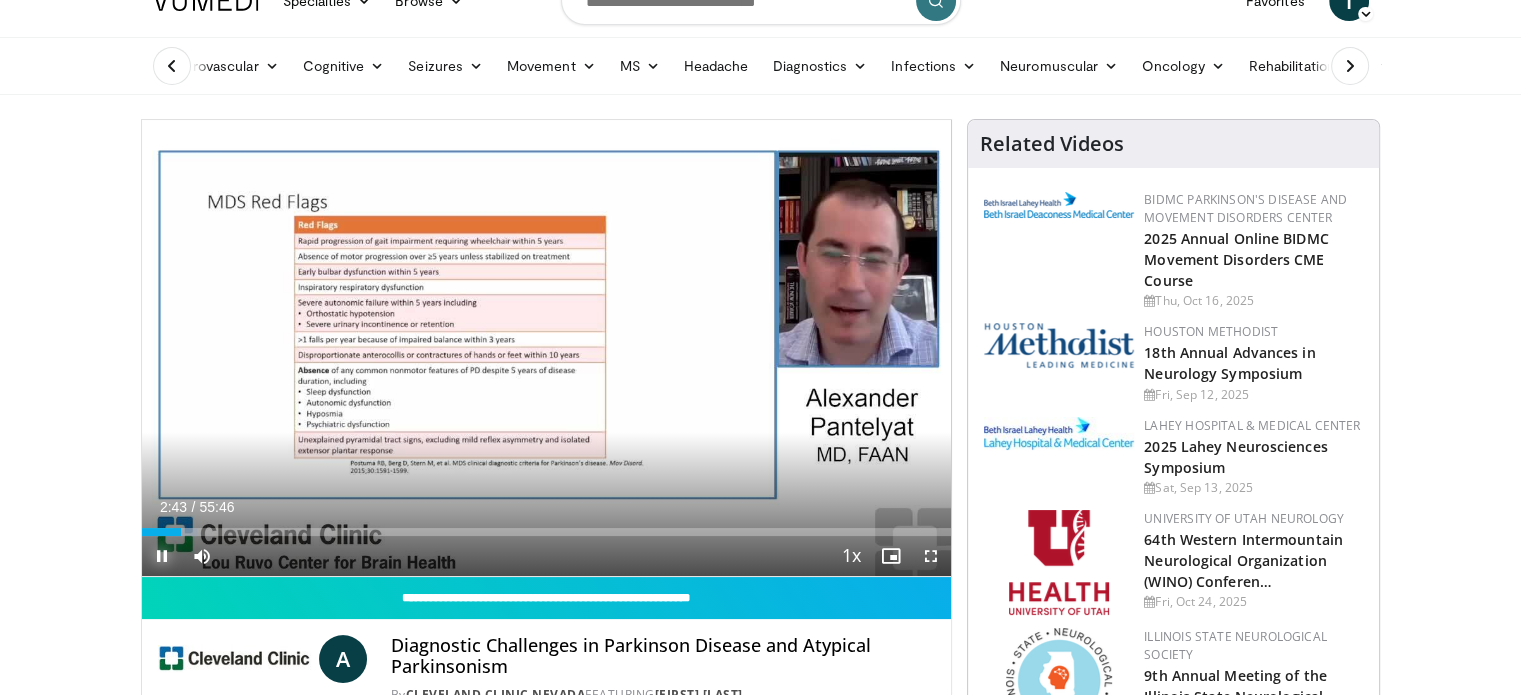type 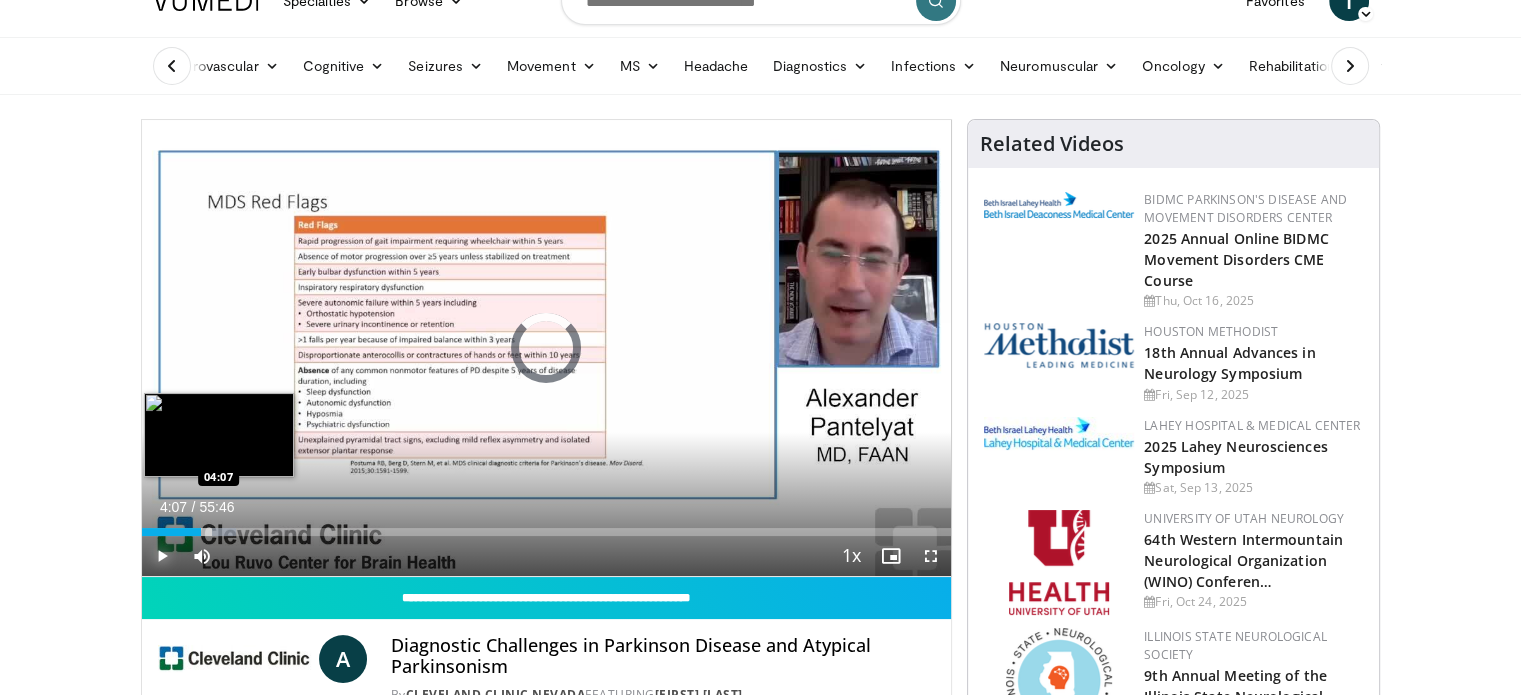 click on "Loaded :  11.64% 04:07 04:07" at bounding box center (547, 526) 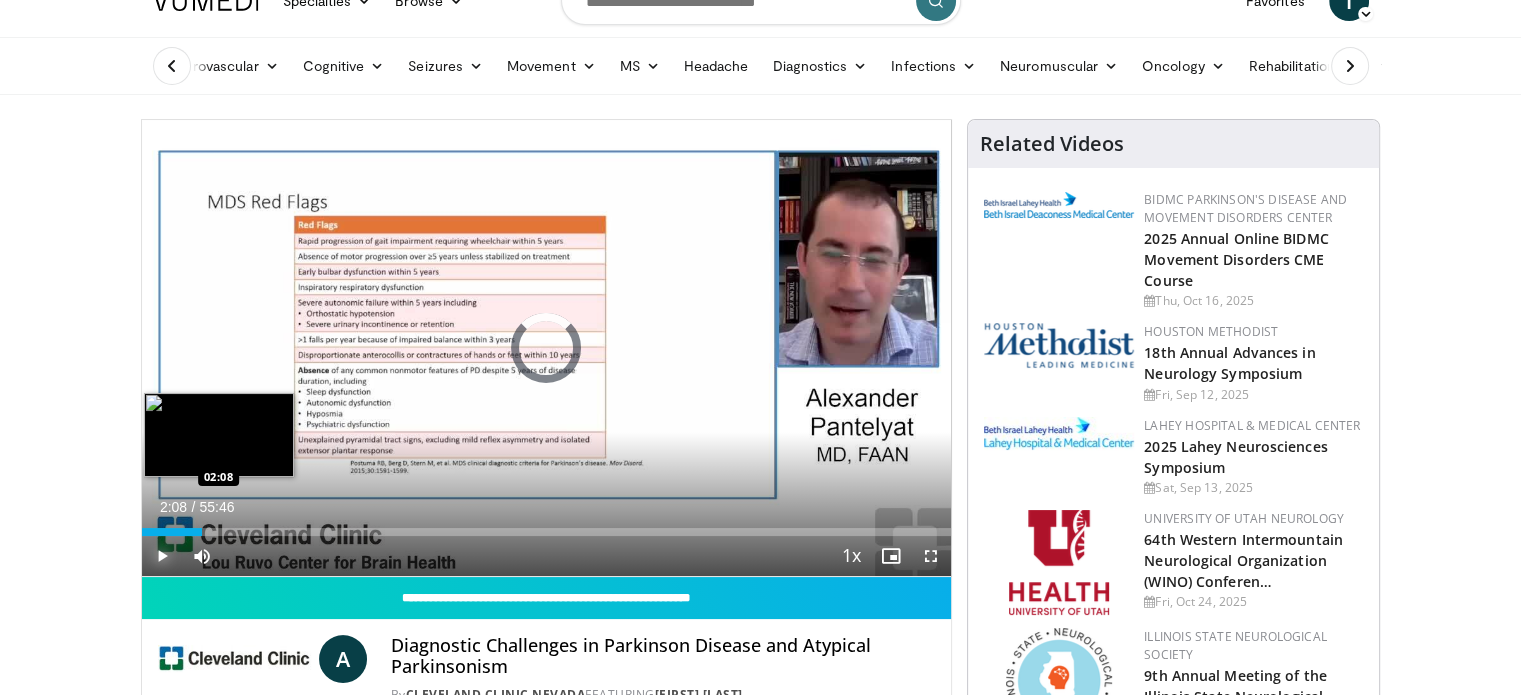 click on "04:09" at bounding box center [172, 532] 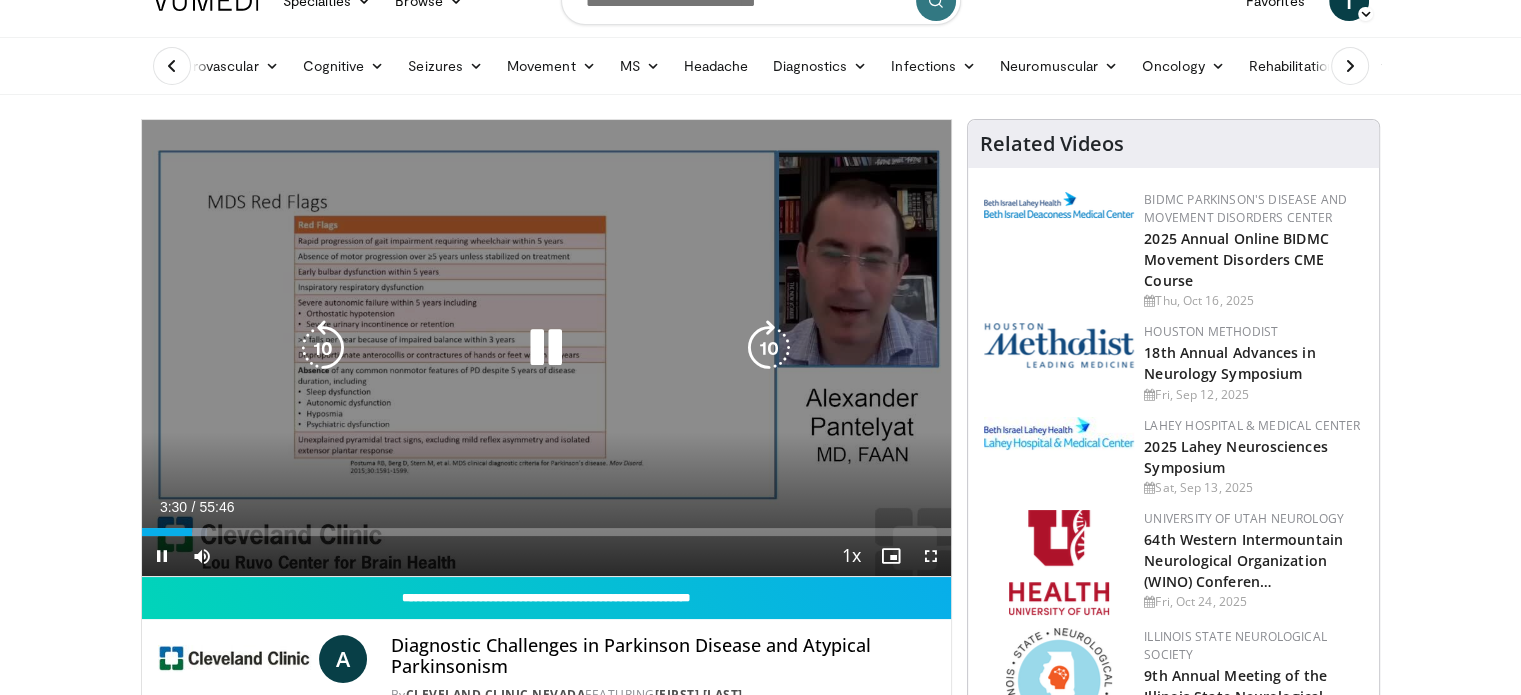 click at bounding box center [546, 348] 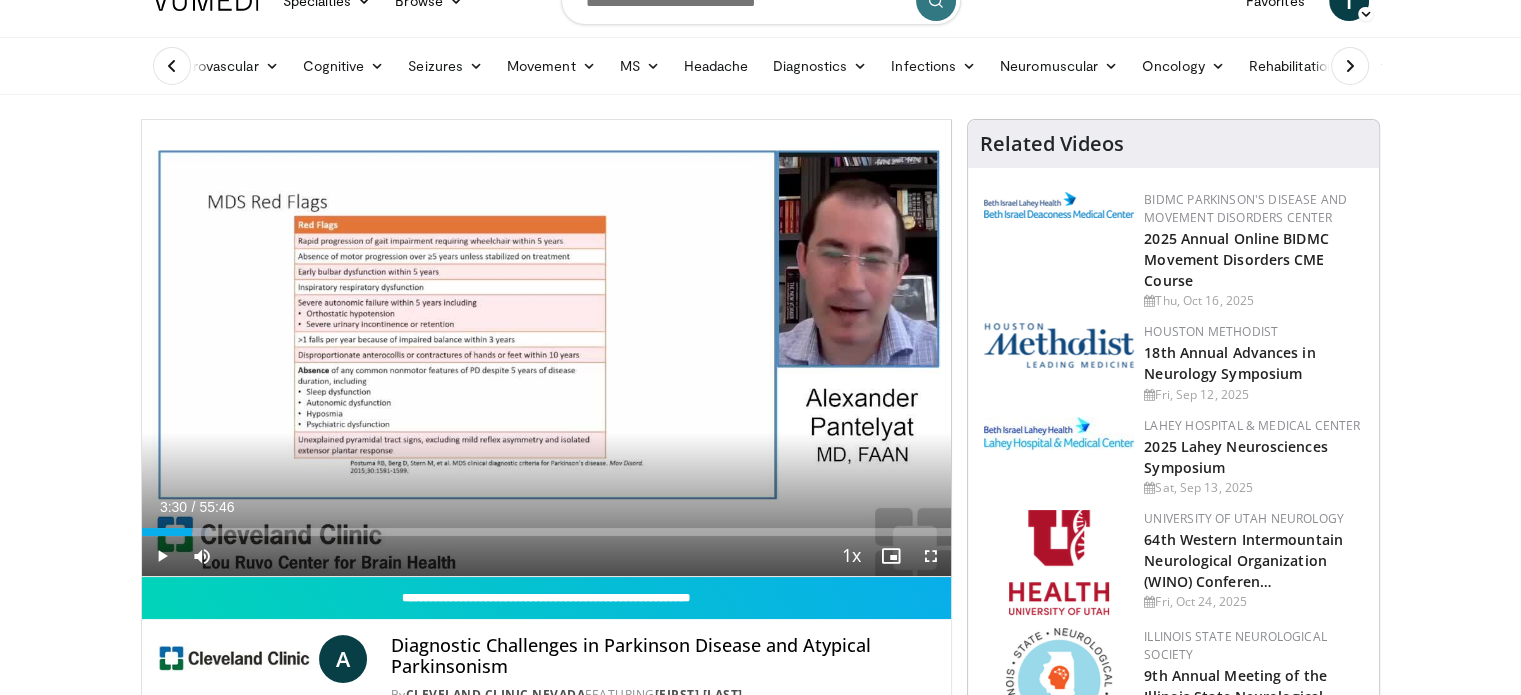 click on "Specialties
Adult & Family Medicine
Allergy, Asthma, Immunology
Anesthesiology
Cardiology
Dental
Dermatology
Endocrinology
Gastroenterology & Hepatology
General Surgery
Hematology & Oncology
Infectious Disease
Nephrology
Neurology
Neurosurgery
Obstetrics & Gynecology
Ophthalmology
Oral Maxillofacial
Orthopaedics
Otolaryngology
Pediatrics
Plastic Surgery
Podiatry
Psychiatry
Pulmonology
Radiation Oncology
Radiology
Rheumatology
Urology" at bounding box center (760, 1847) 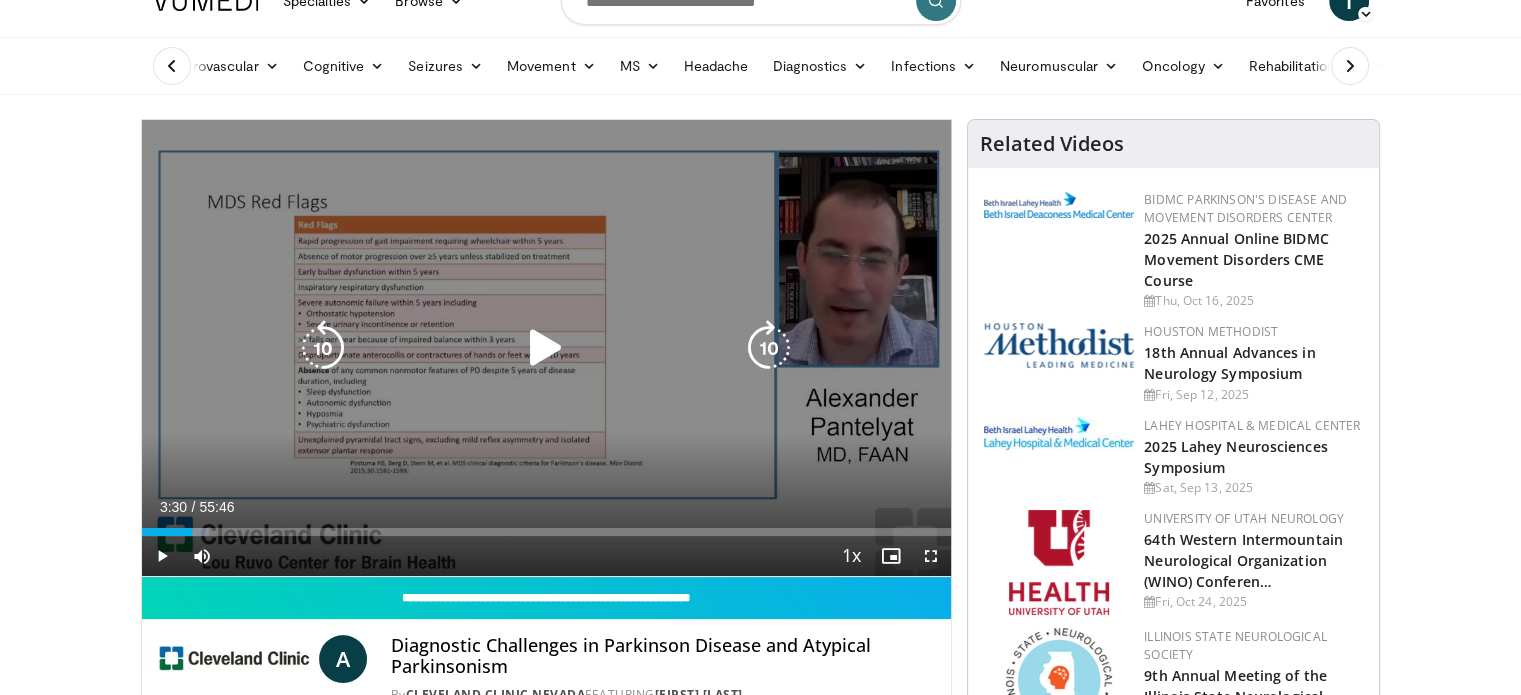 click at bounding box center [546, 348] 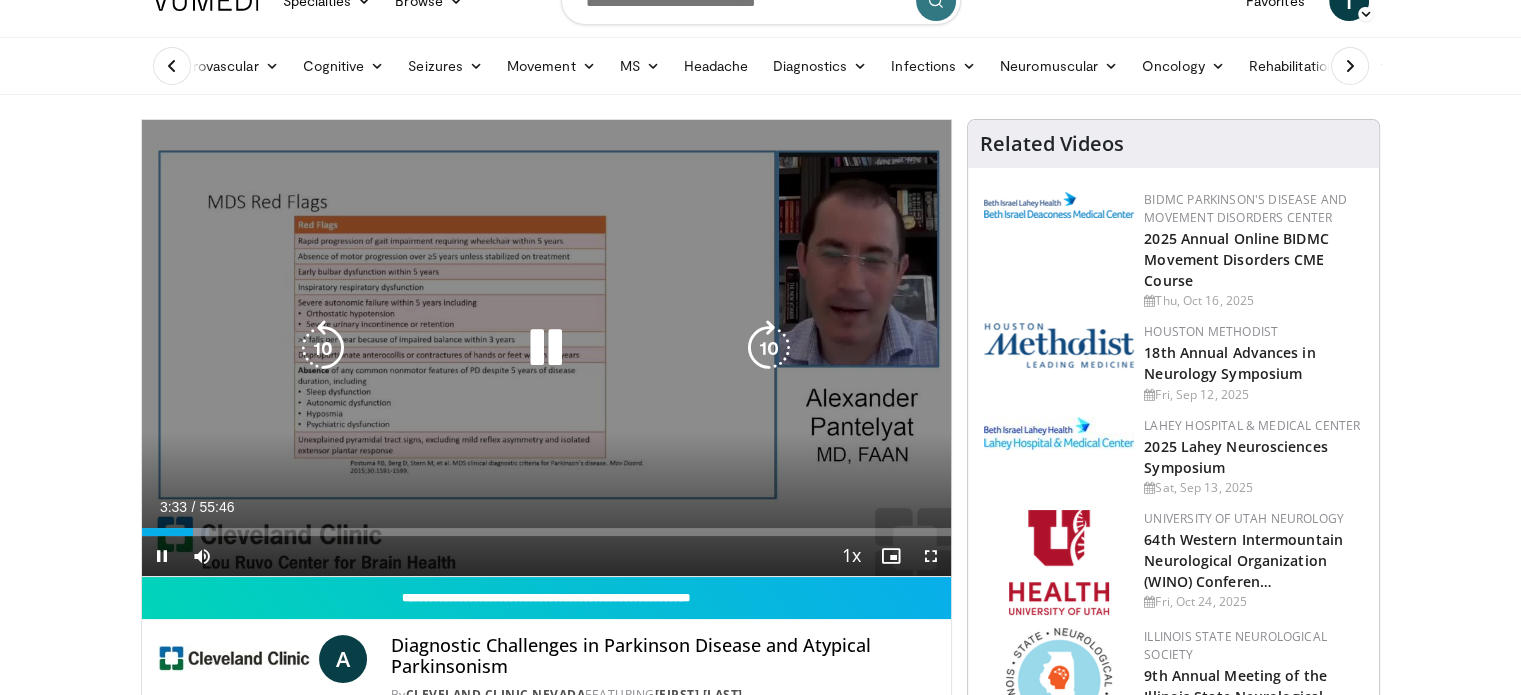 click at bounding box center (769, 348) 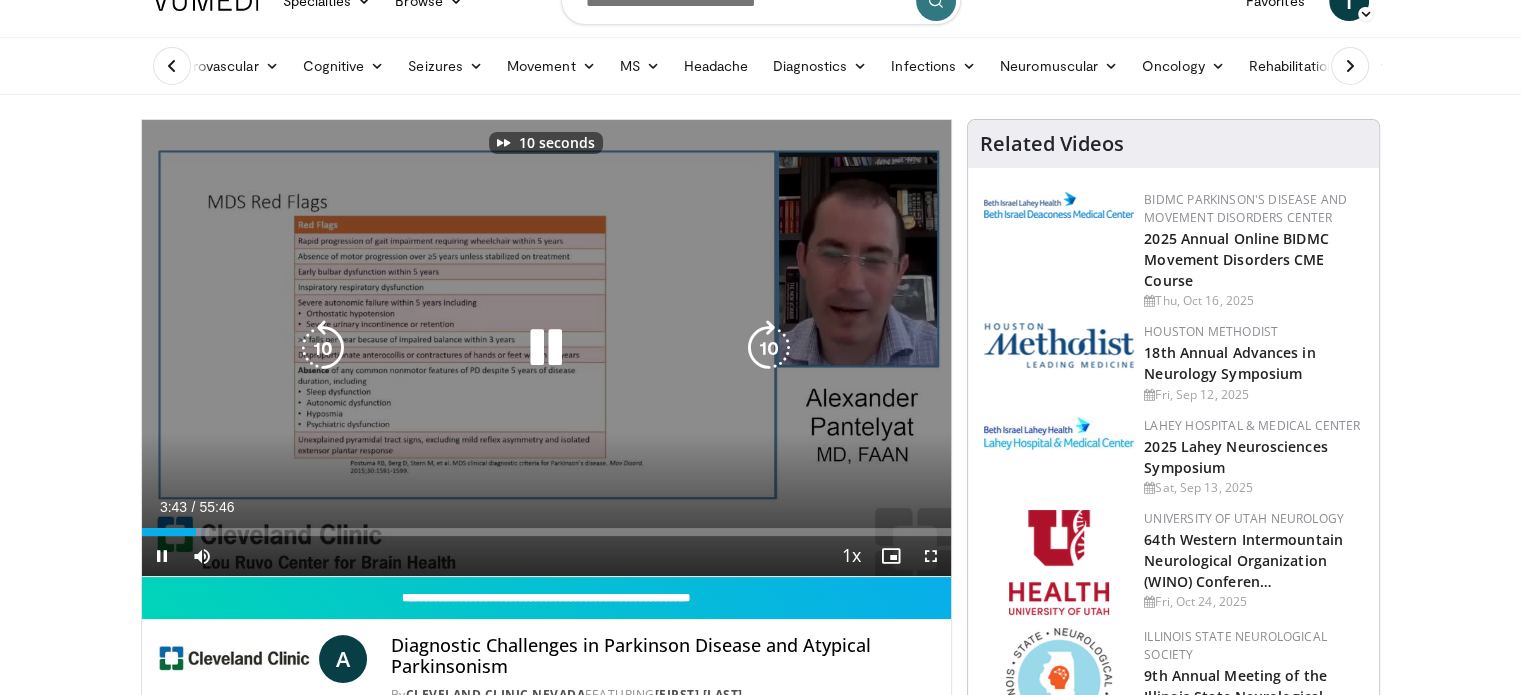 click at bounding box center (769, 348) 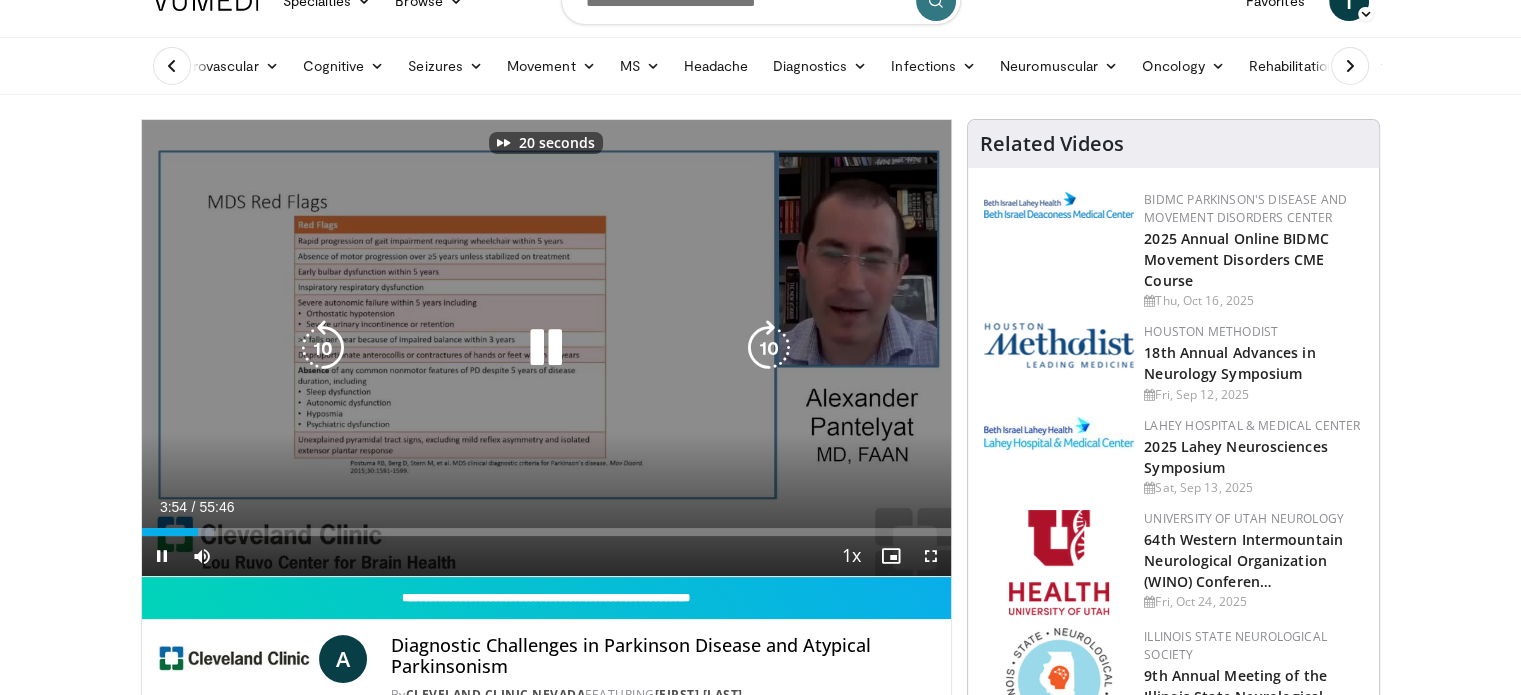 click at bounding box center (769, 348) 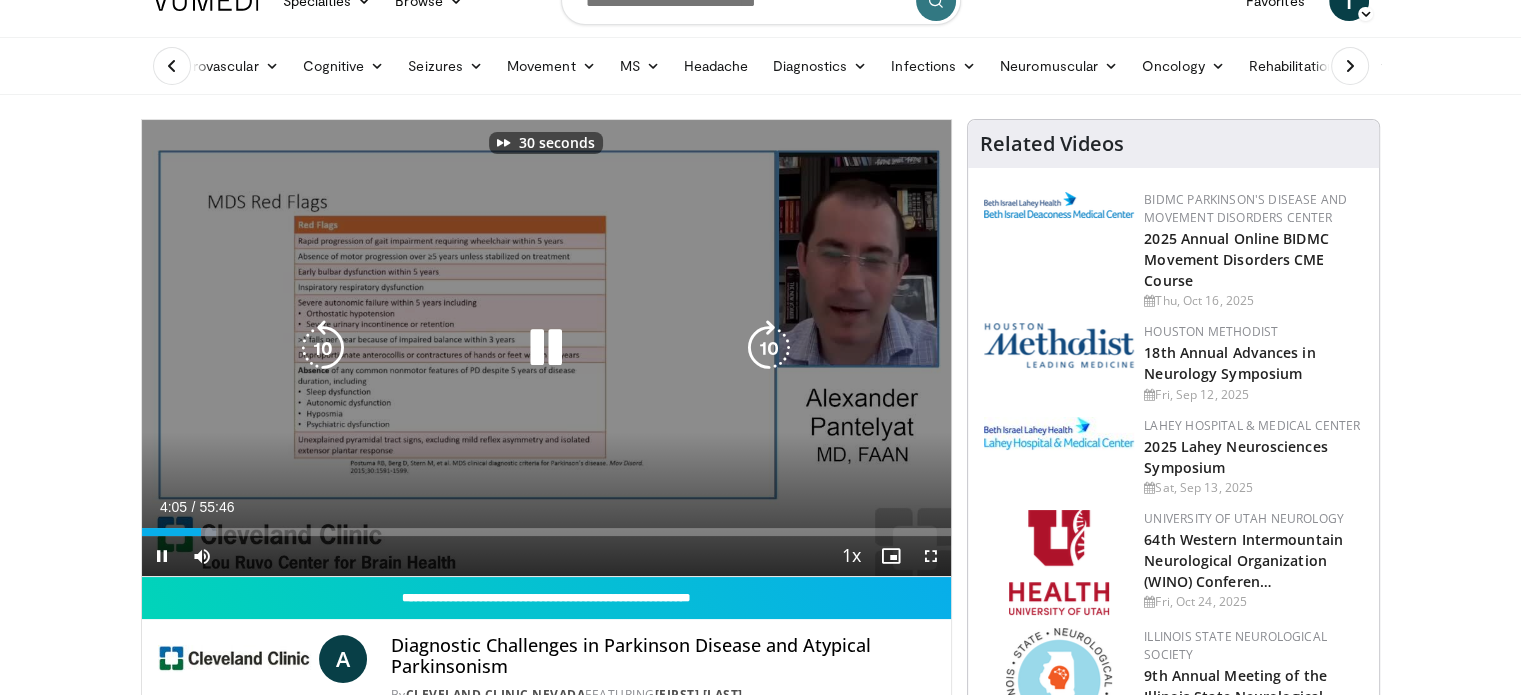 click at bounding box center (769, 348) 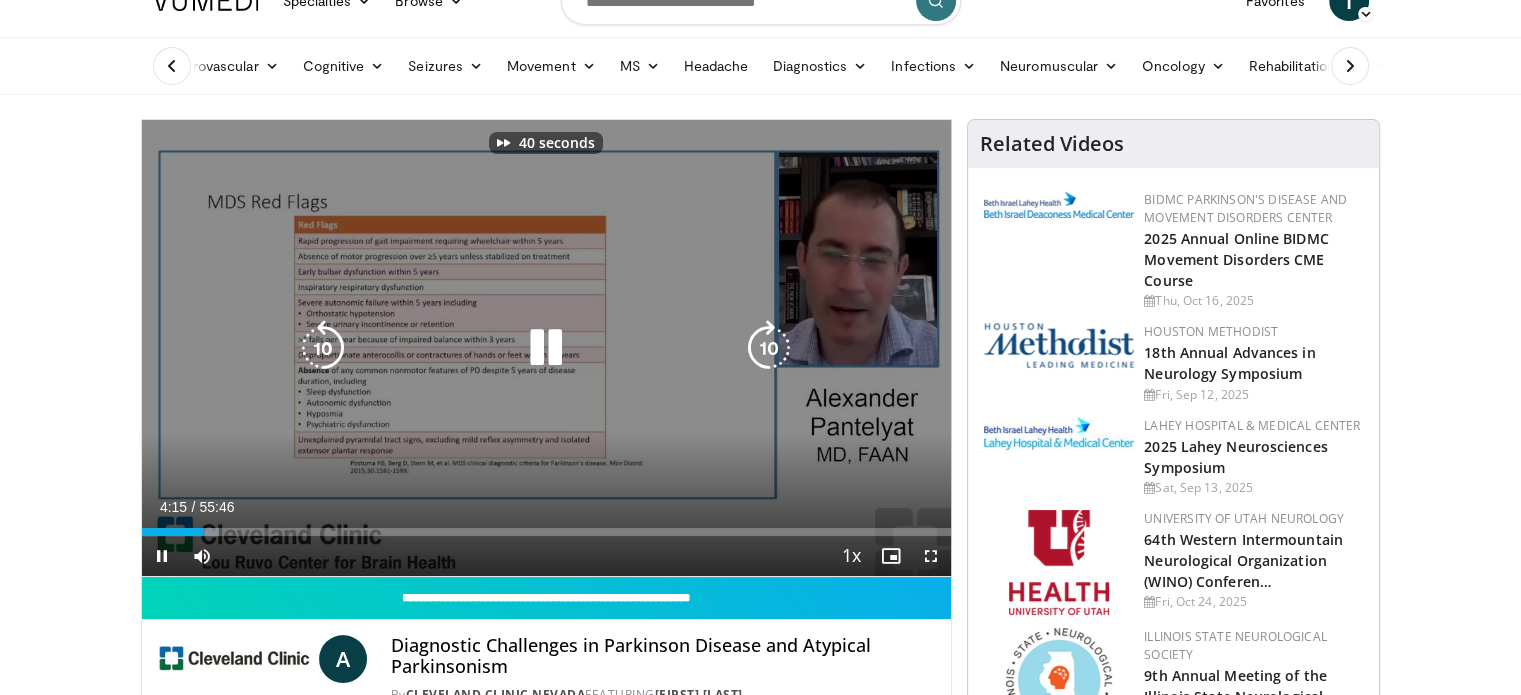 click at bounding box center [769, 348] 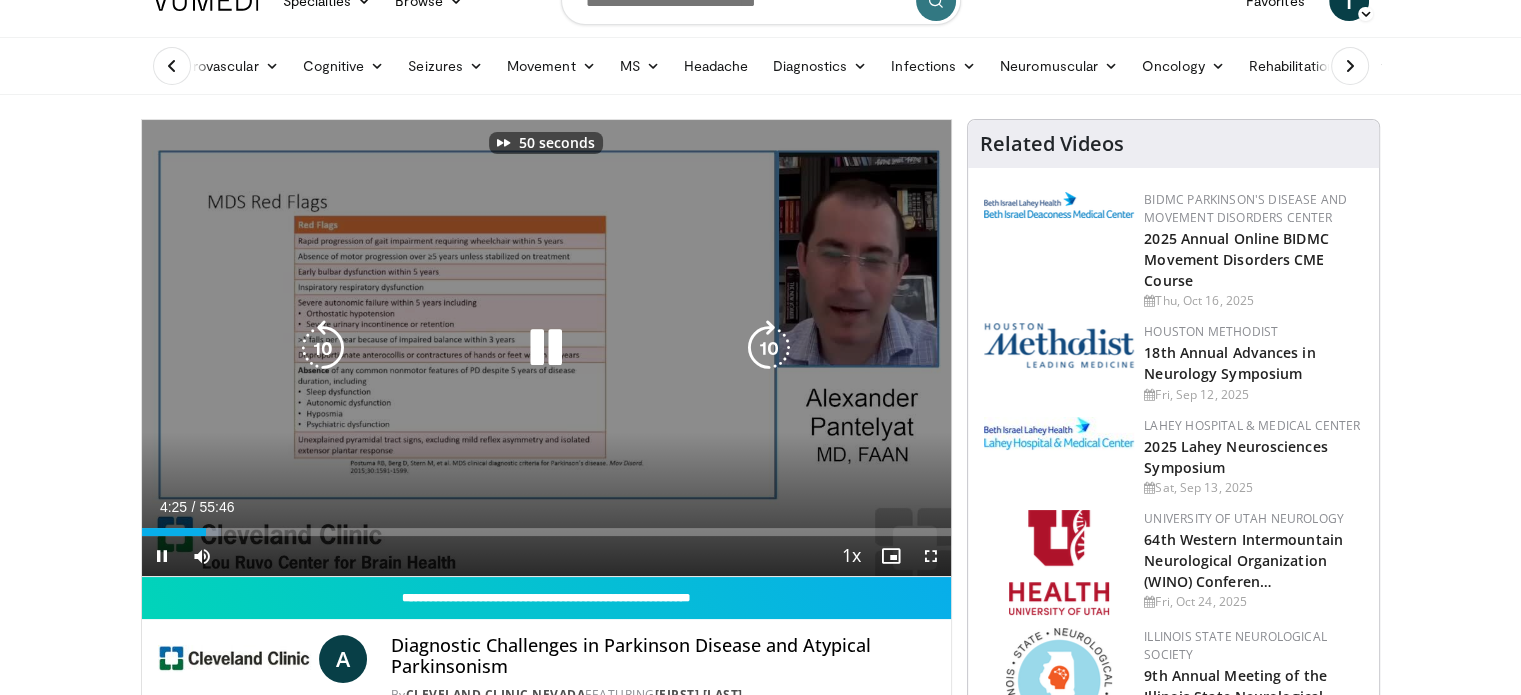 click at bounding box center (769, 348) 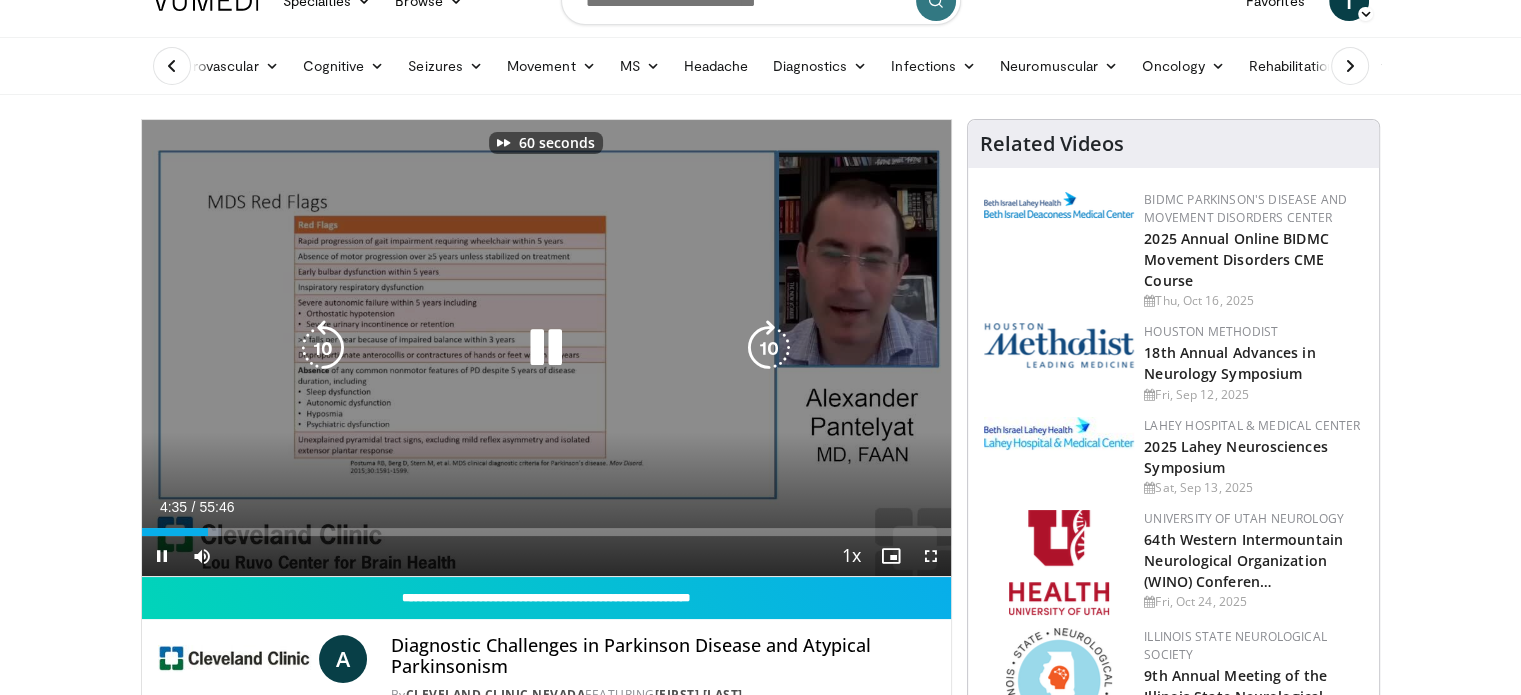 click at bounding box center (769, 348) 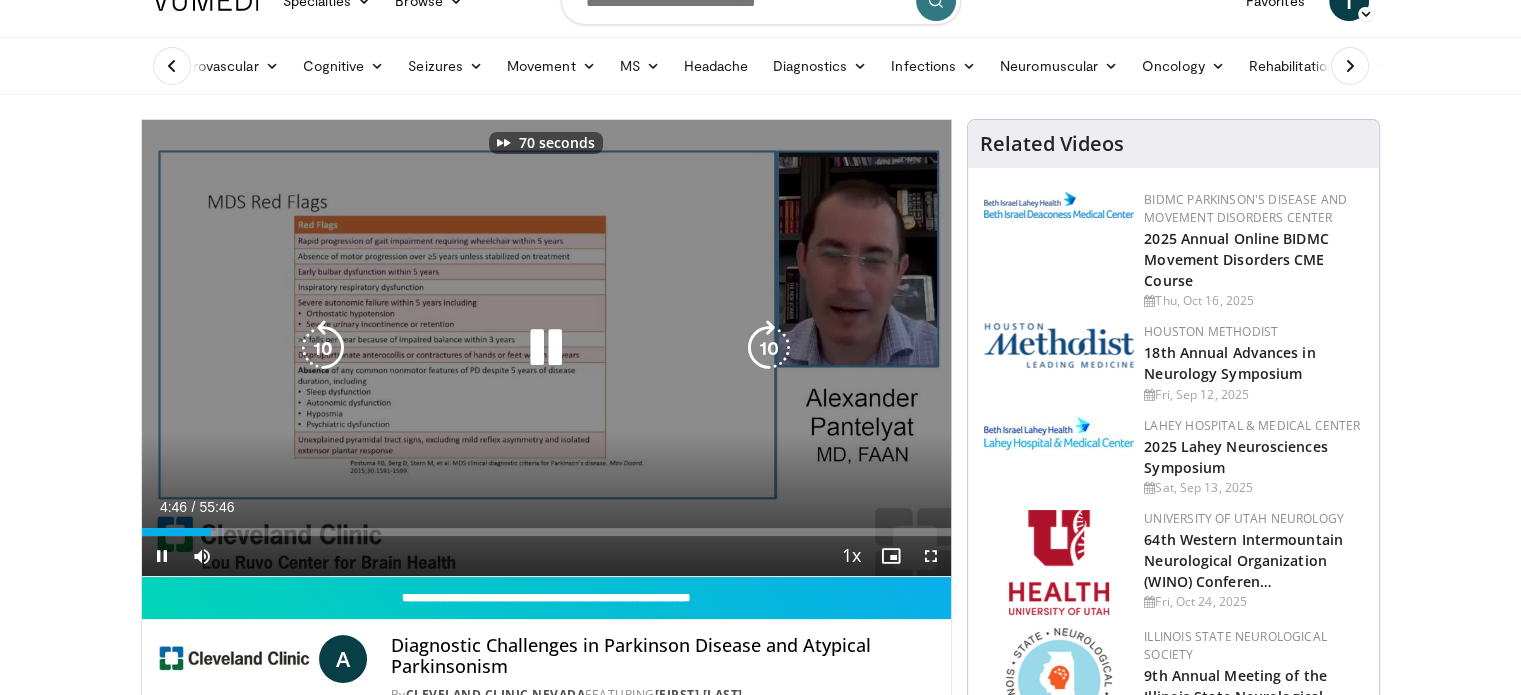 click at bounding box center (769, 348) 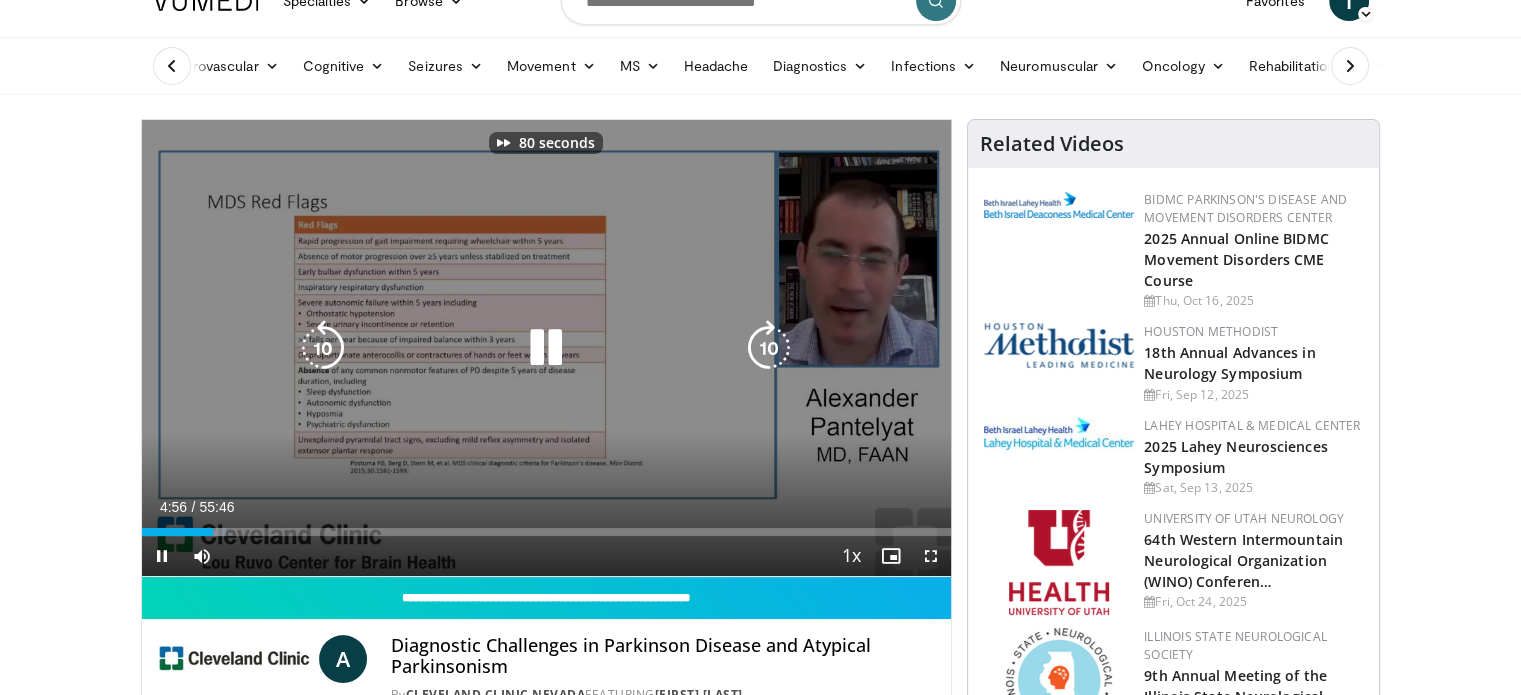 click at bounding box center [769, 348] 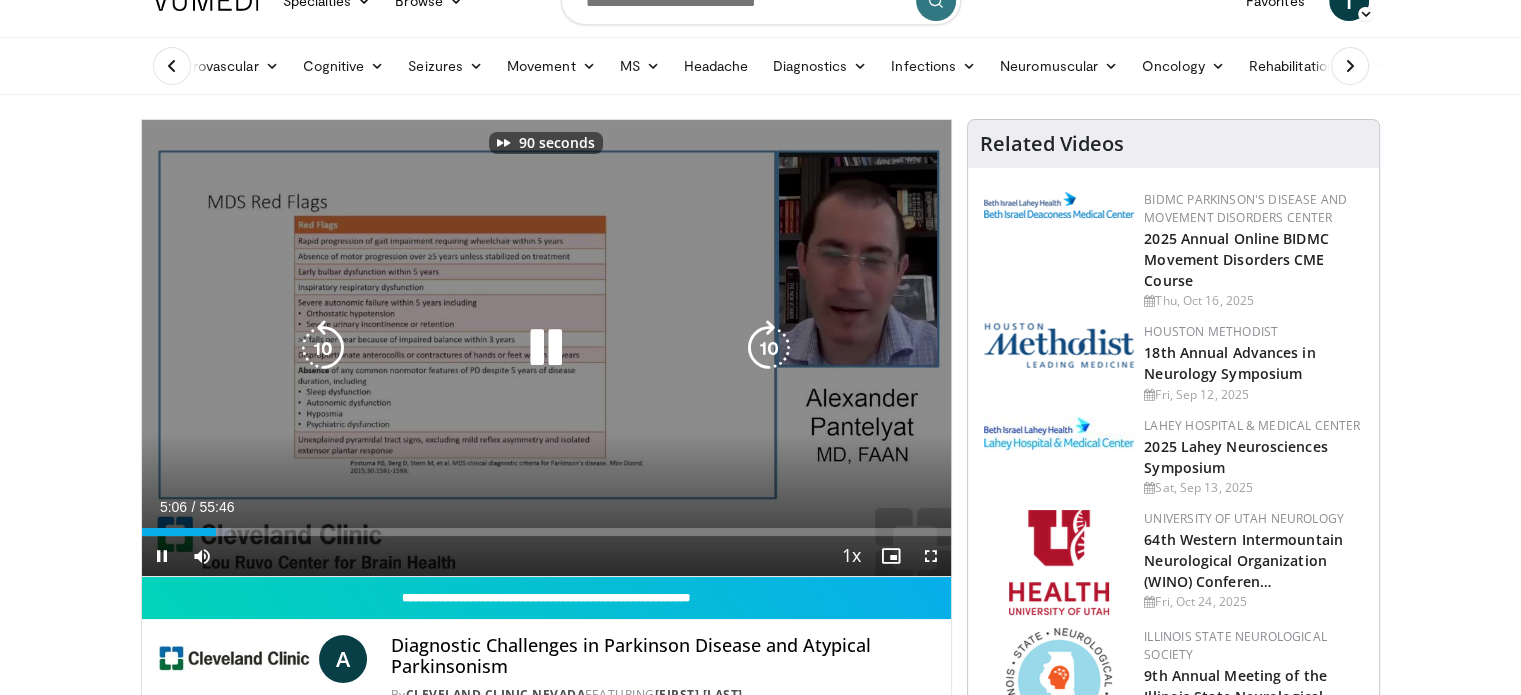 click at bounding box center (769, 348) 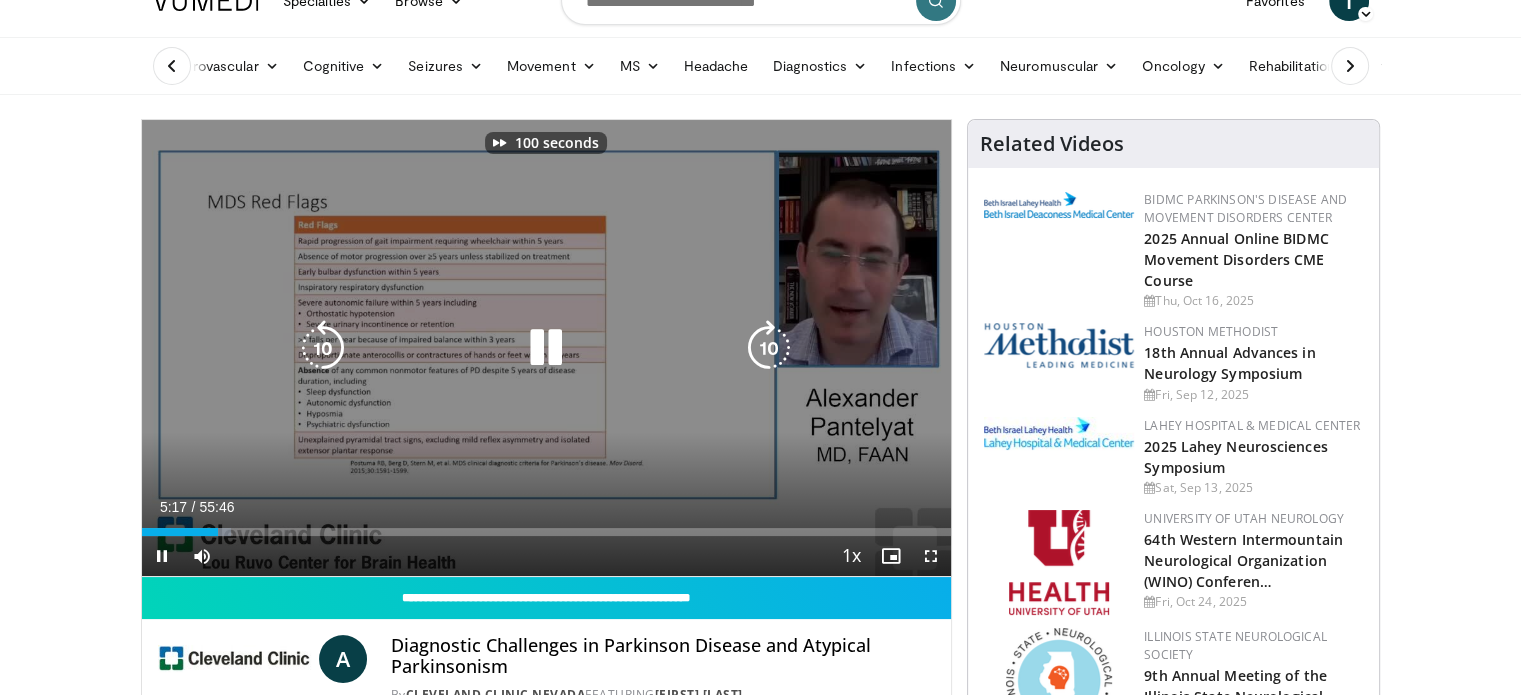 click at bounding box center [769, 348] 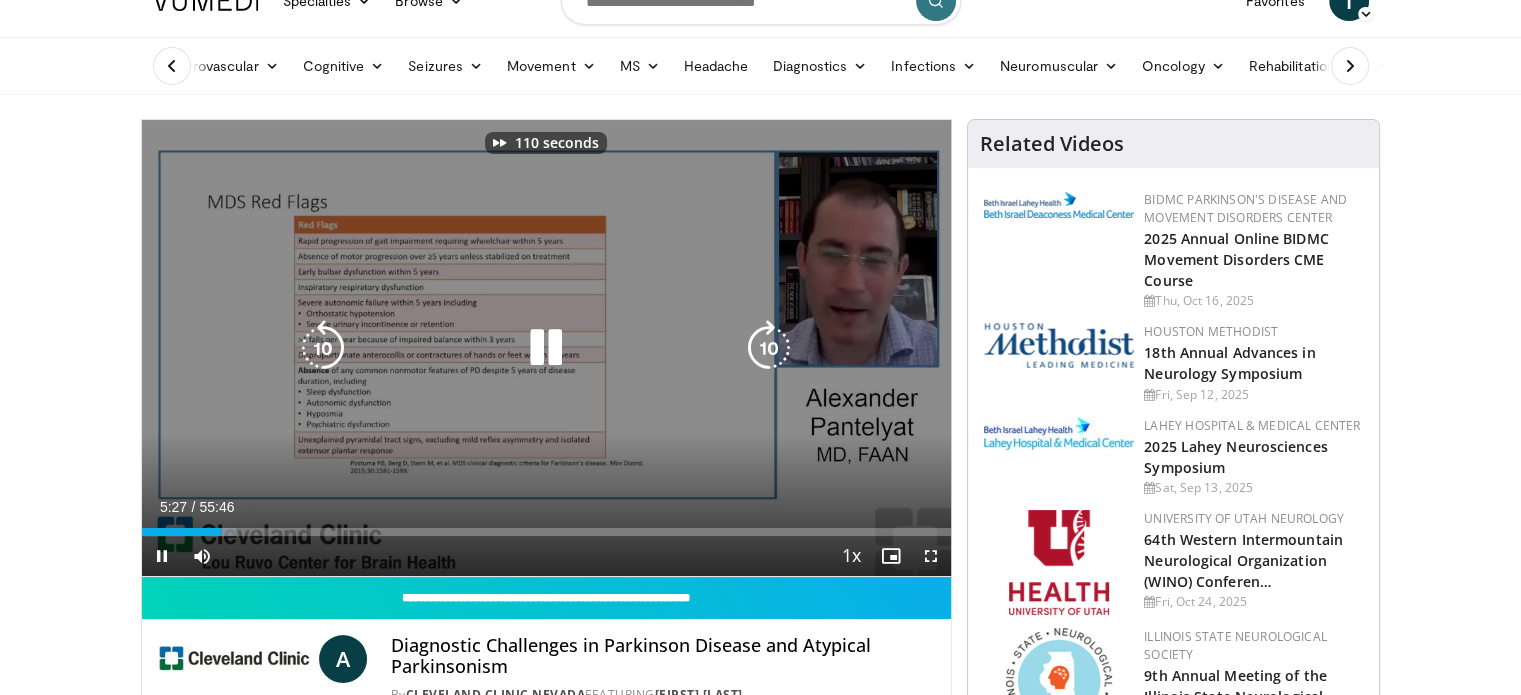 click at bounding box center (769, 348) 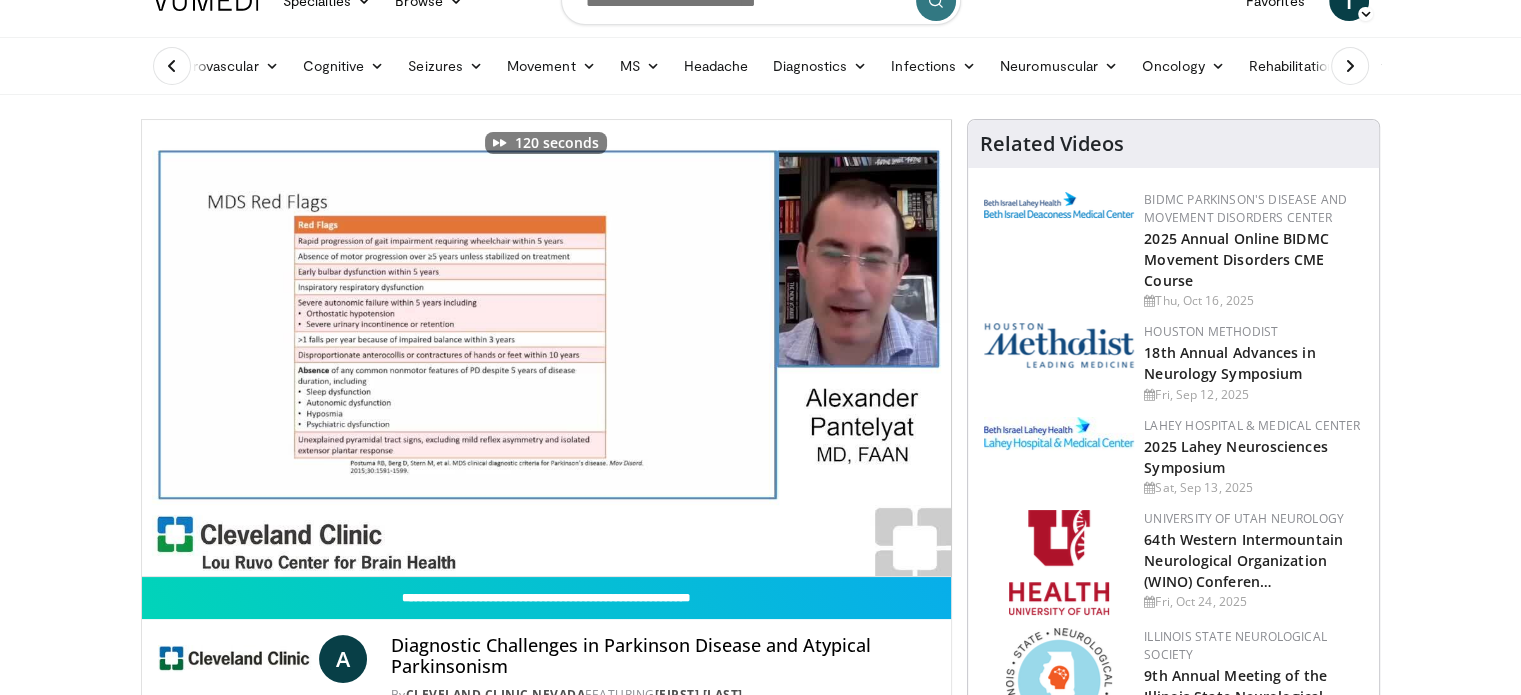 click on "Specialties
Adult & Family Medicine
Allergy, Asthma, Immunology
Anesthesiology
Cardiology
Dental
Dermatology
Endocrinology
Gastroenterology & Hepatology
General Surgery
Hematology & Oncology
Infectious Disease
Nephrology
Neurology
Neurosurgery
Obstetrics & Gynecology
Ophthalmology
Oral Maxillofacial
Orthopaedics
Otolaryngology
Pediatrics
Plastic Surgery
Podiatry
Psychiatry
Pulmonology
Radiation Oncology
Radiology
Rheumatology
Urology" at bounding box center (760, 1847) 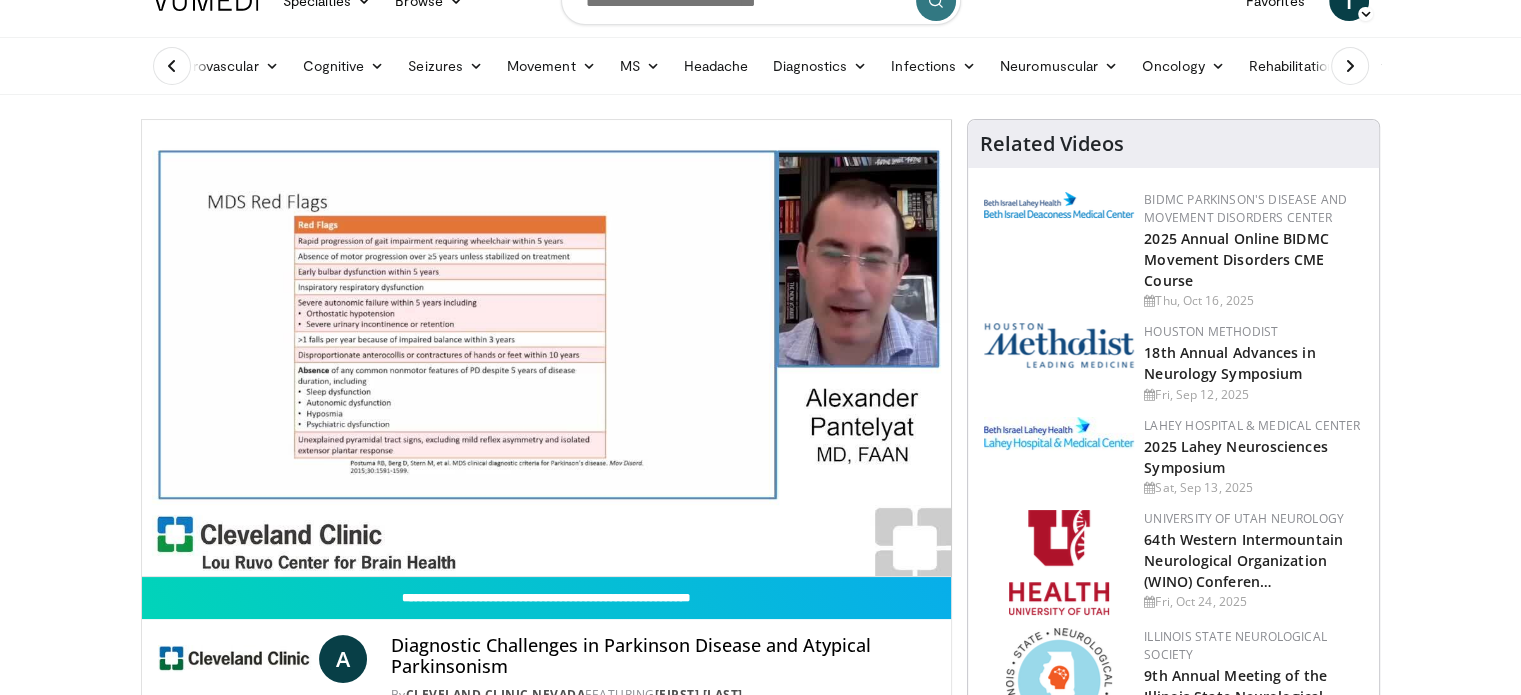 click on "Specialties
Adult & Family Medicine
Allergy, Asthma, Immunology
Anesthesiology
Cardiology
Dental
Dermatology
Endocrinology
Gastroenterology & Hepatology
General Surgery
Hematology & Oncology
Infectious Disease
Nephrology
Neurology
Neurosurgery
Obstetrics & Gynecology
Ophthalmology
Oral Maxillofacial
Orthopaedics
Otolaryngology
Pediatrics
Plastic Surgery
Podiatry
Psychiatry
Pulmonology
Radiation Oncology
Radiology
Rheumatology
Urology" at bounding box center (760, 1847) 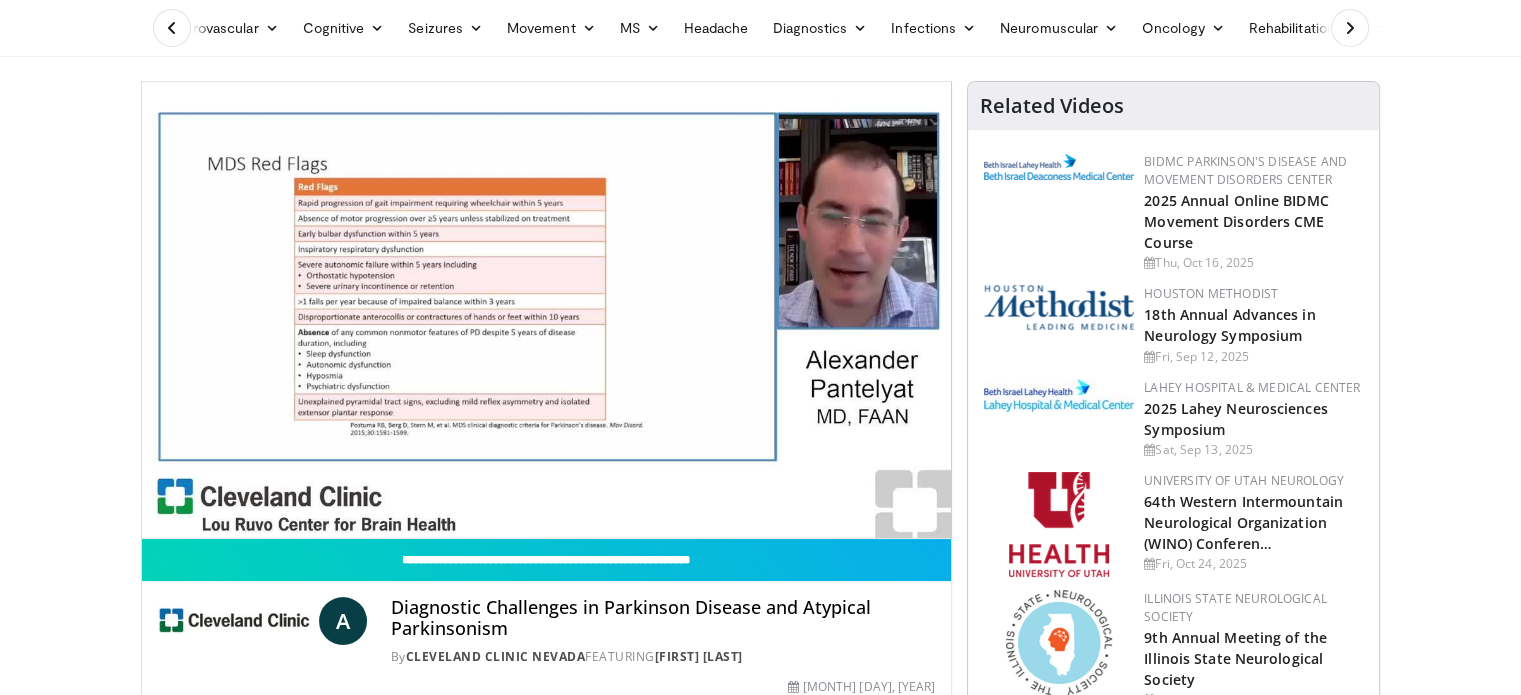 scroll, scrollTop: 75, scrollLeft: 0, axis: vertical 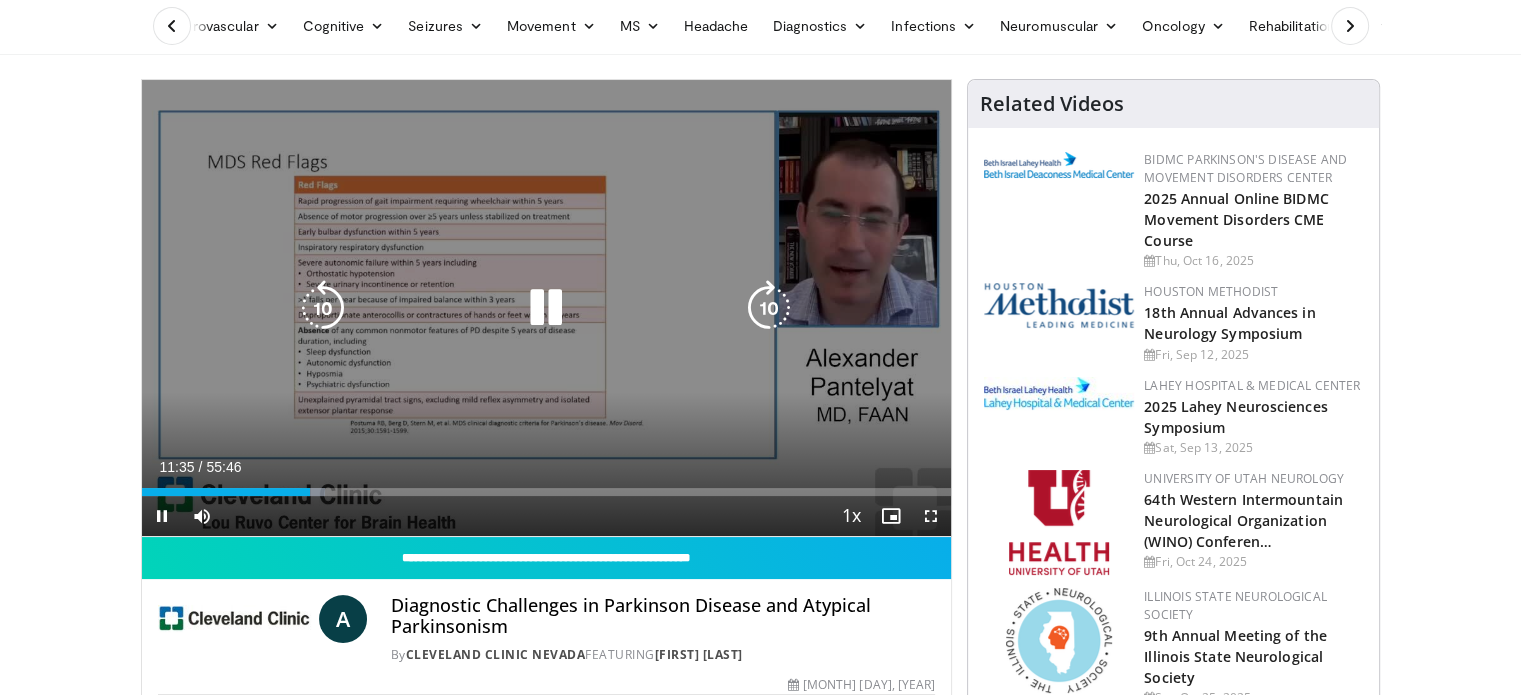 click at bounding box center (546, 308) 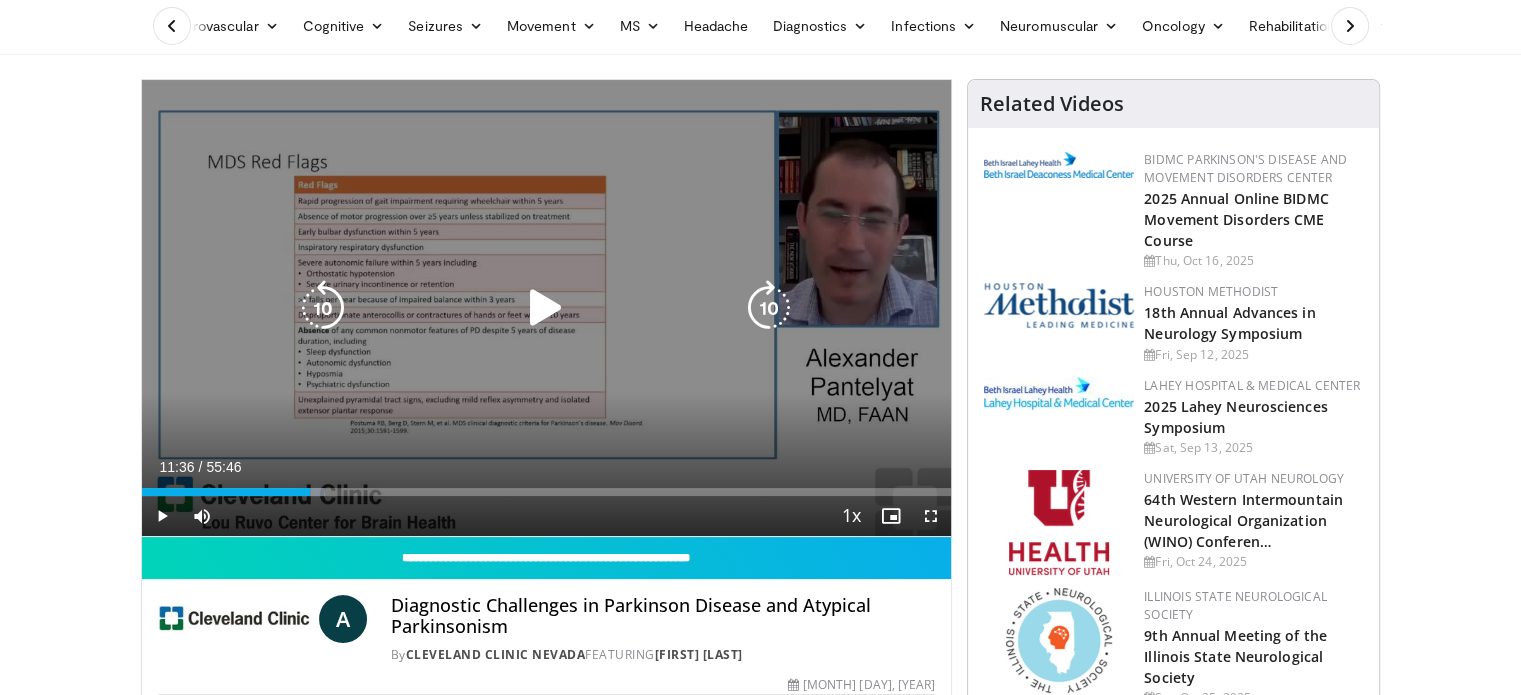 click at bounding box center [546, 308] 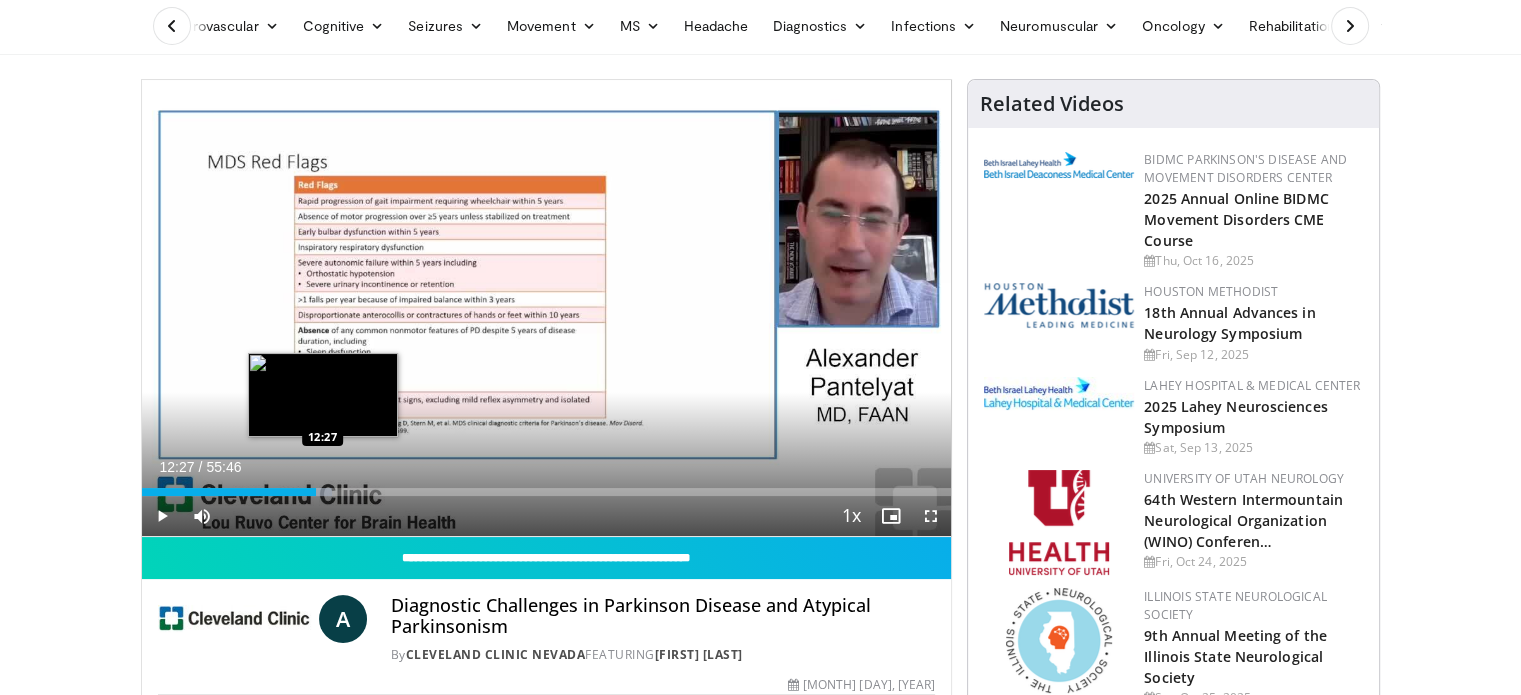 click at bounding box center [320, 492] 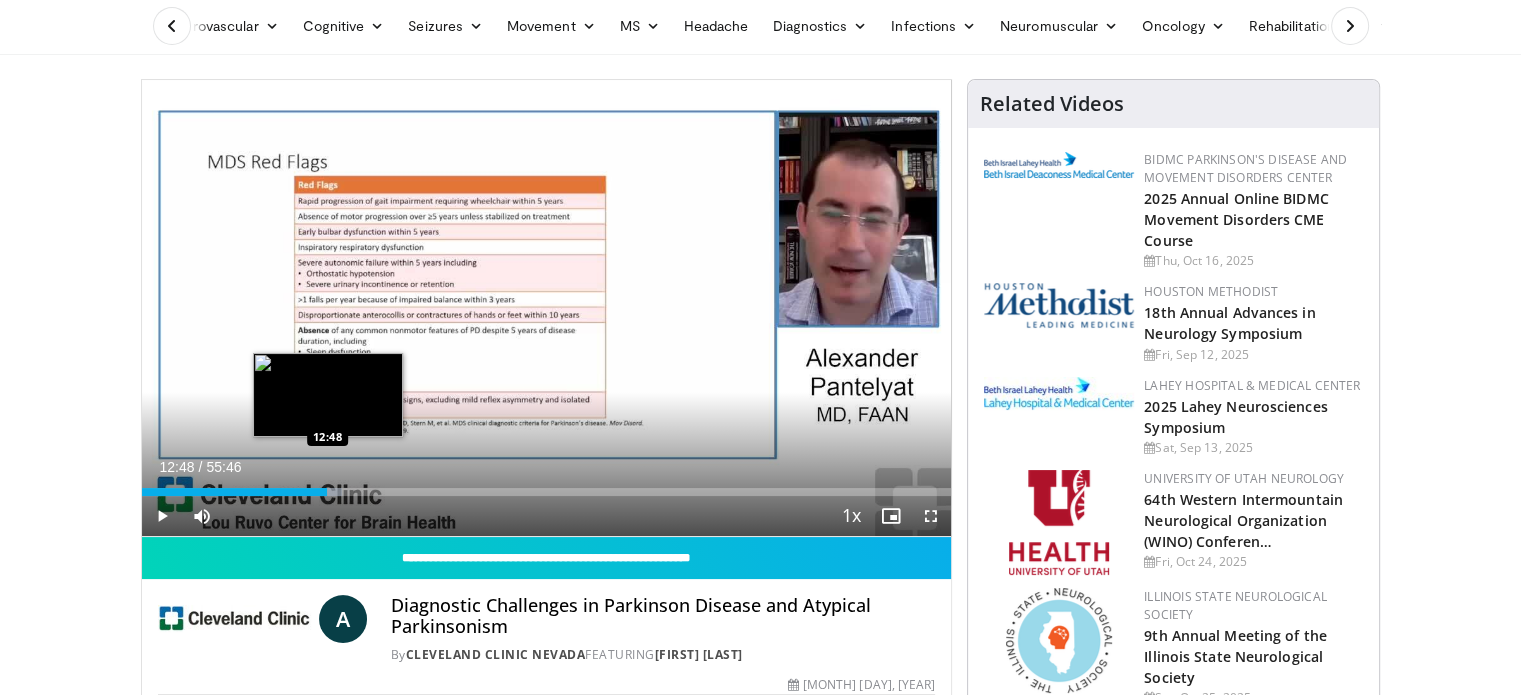 click at bounding box center (331, 492) 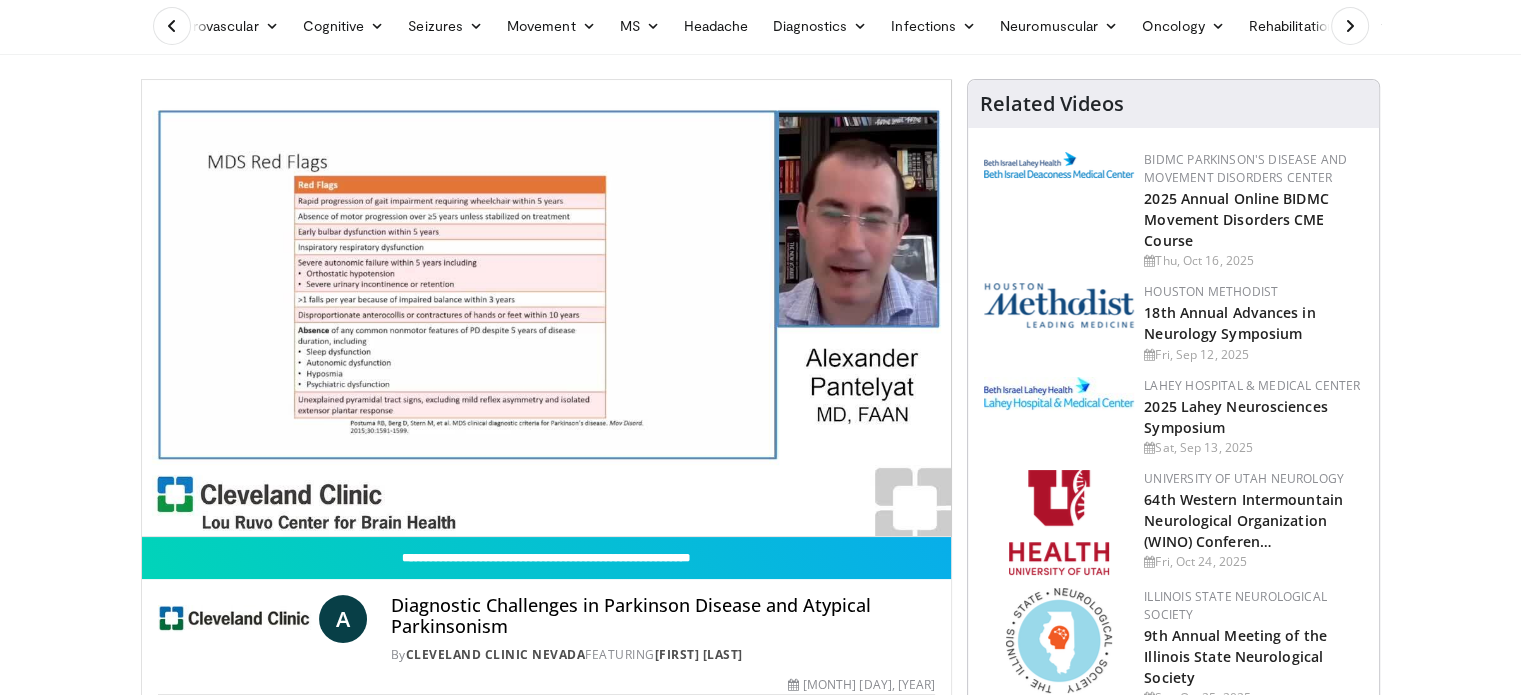 type 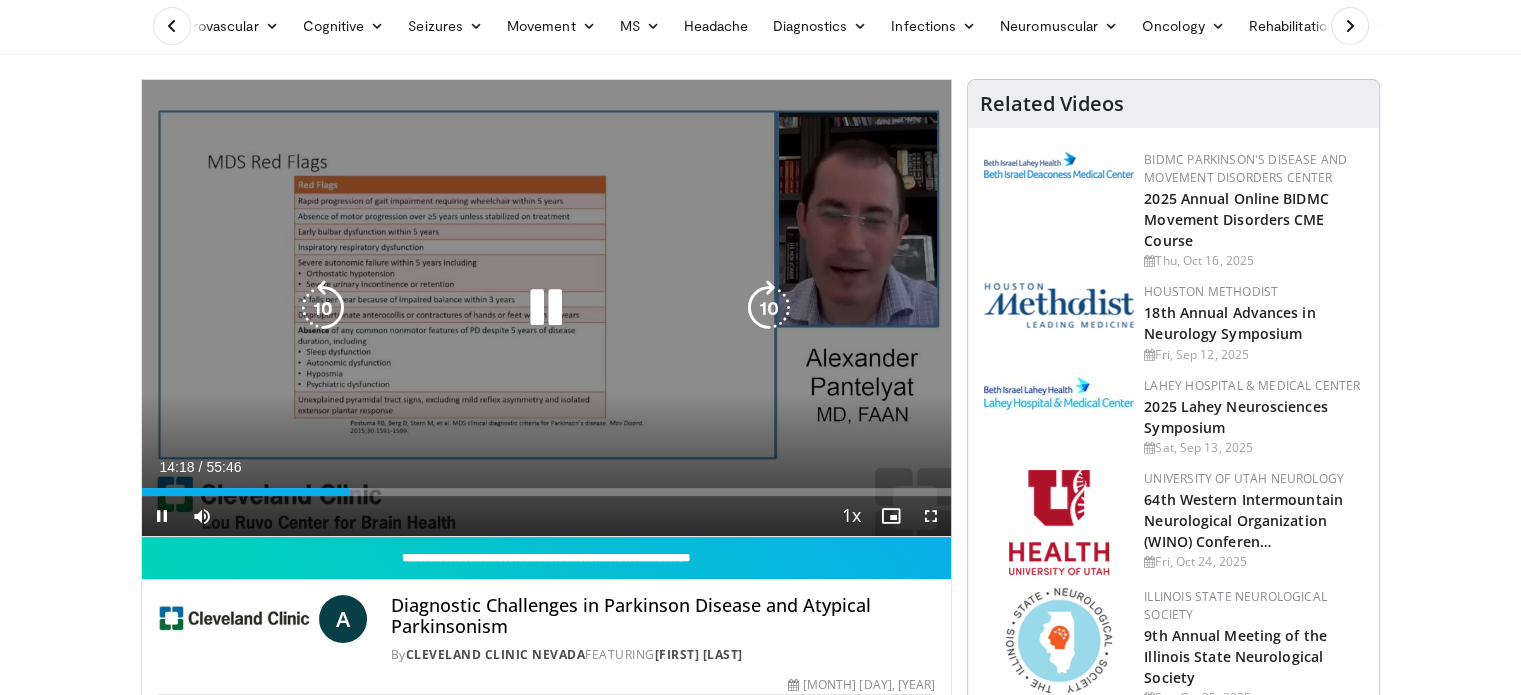 click at bounding box center [769, 308] 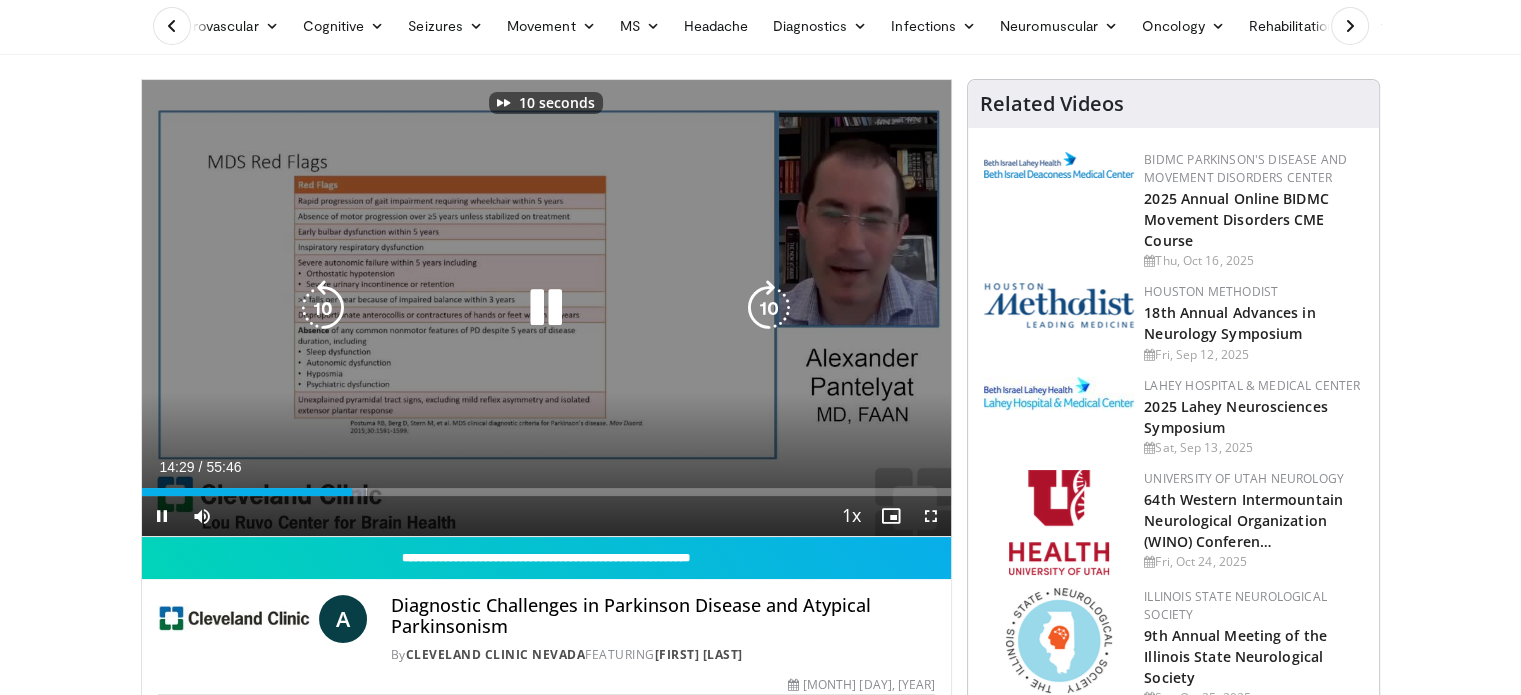 click at bounding box center (769, 308) 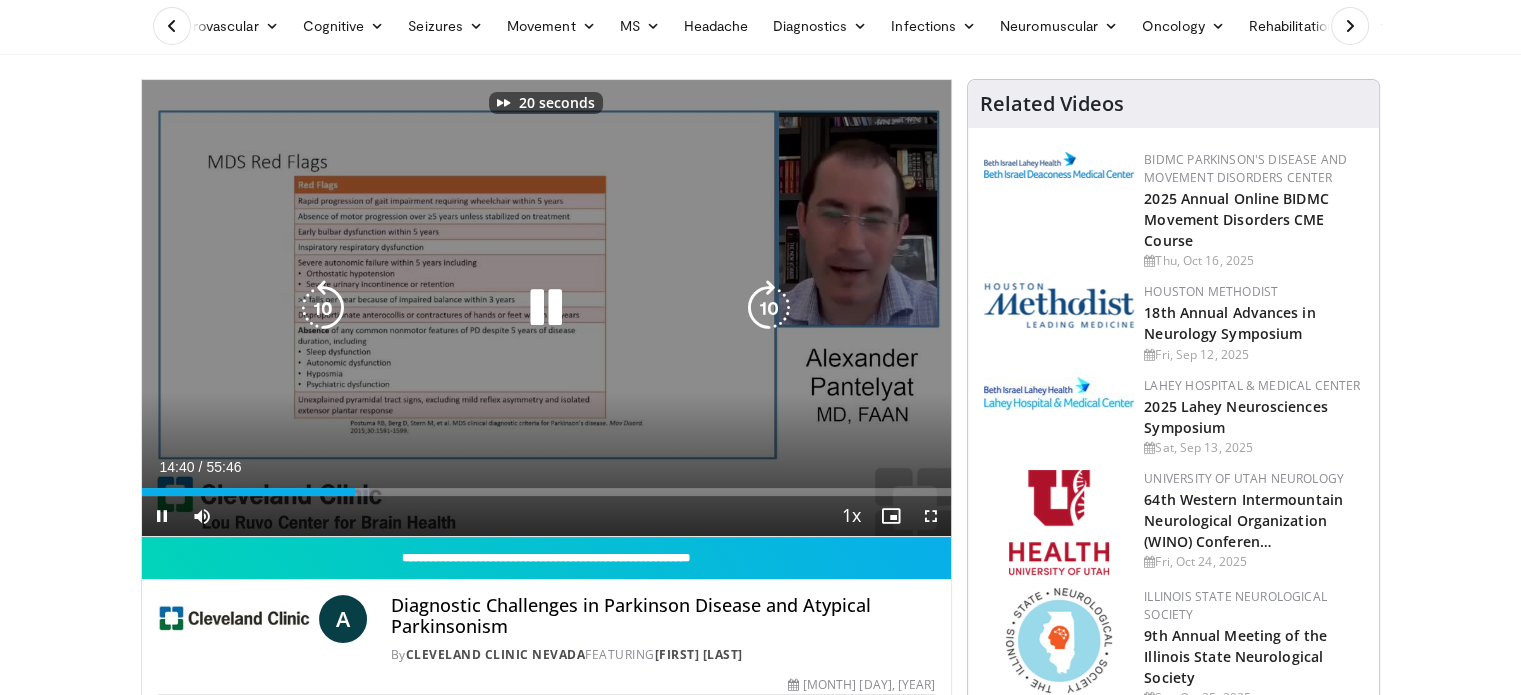 click at bounding box center [769, 308] 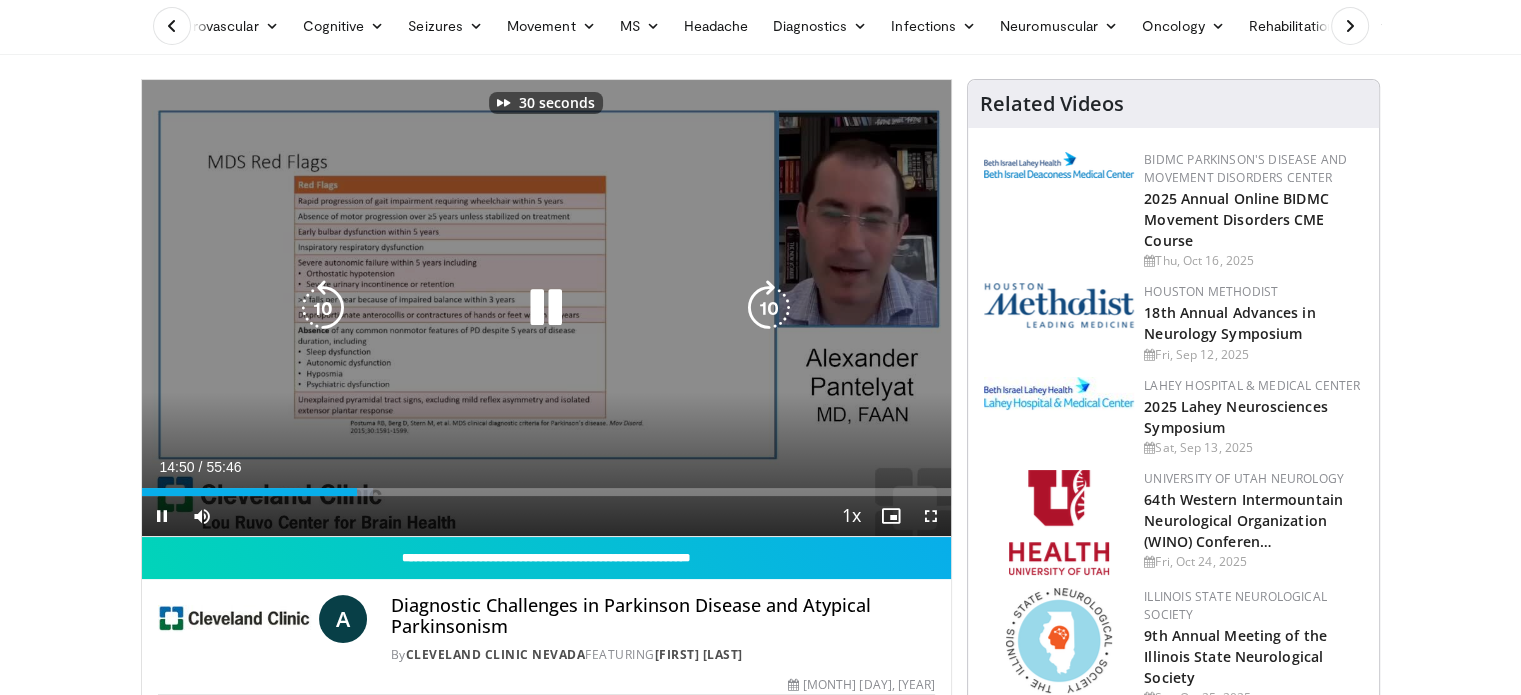 click at bounding box center [769, 308] 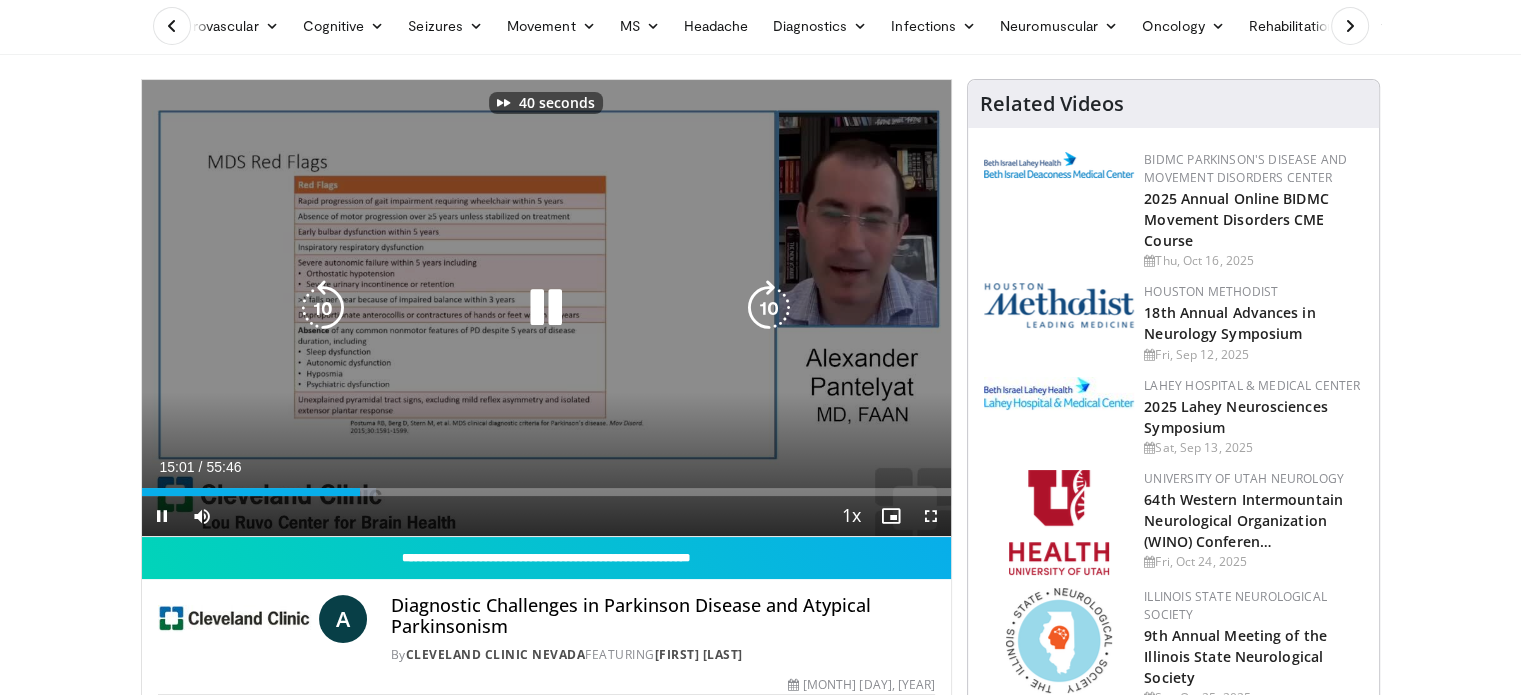 click at bounding box center [769, 308] 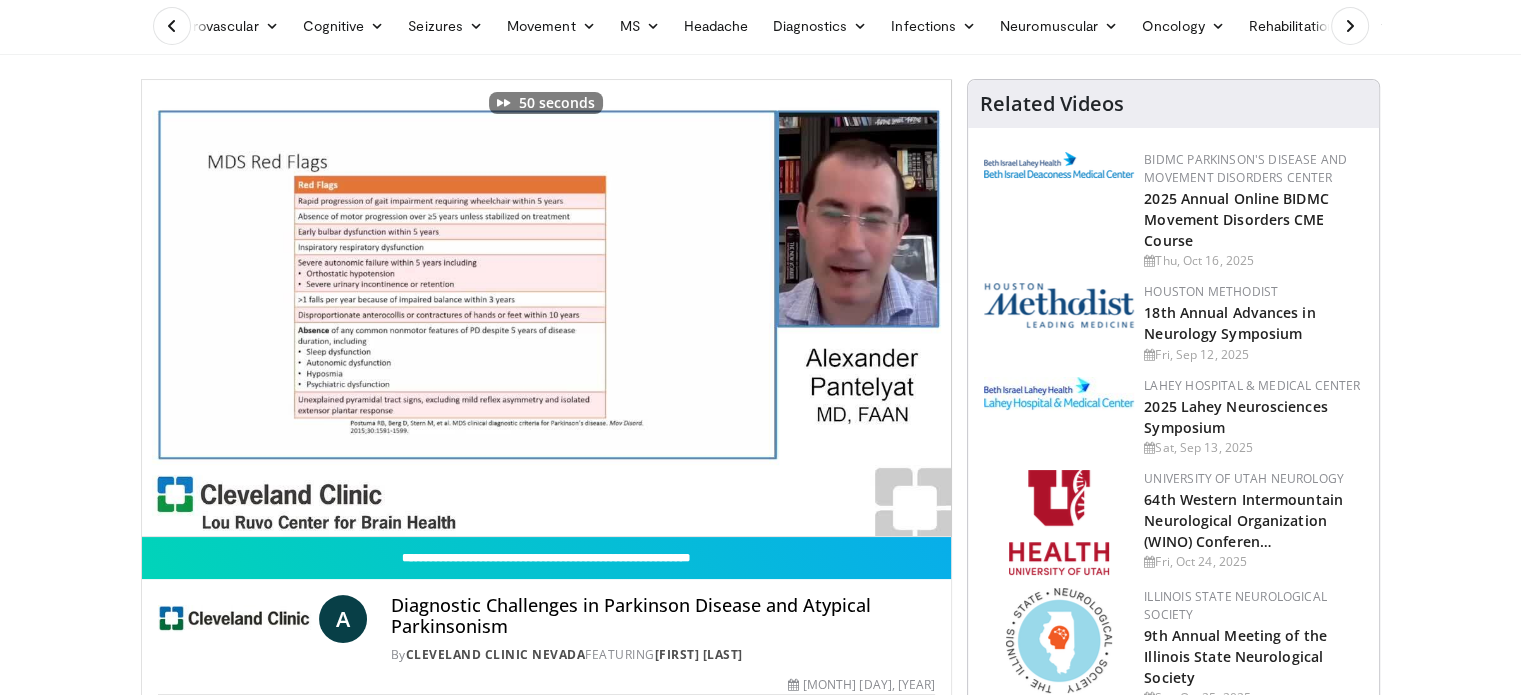 click on "Specialties
Adult & Family Medicine
Allergy, Asthma, Immunology
Anesthesiology
Cardiology
Dental
Dermatology
Endocrinology
Gastroenterology & Hepatology
General Surgery
Hematology & Oncology
Infectious Disease
Nephrology
Neurology
Neurosurgery
Obstetrics & Gynecology
Ophthalmology
Oral Maxillofacial
Orthopaedics
Otolaryngology
Pediatrics
Plastic Surgery
Podiatry
Psychiatry
Pulmonology
Radiation Oncology
Radiology
Rheumatology
Urology" at bounding box center [760, 1807] 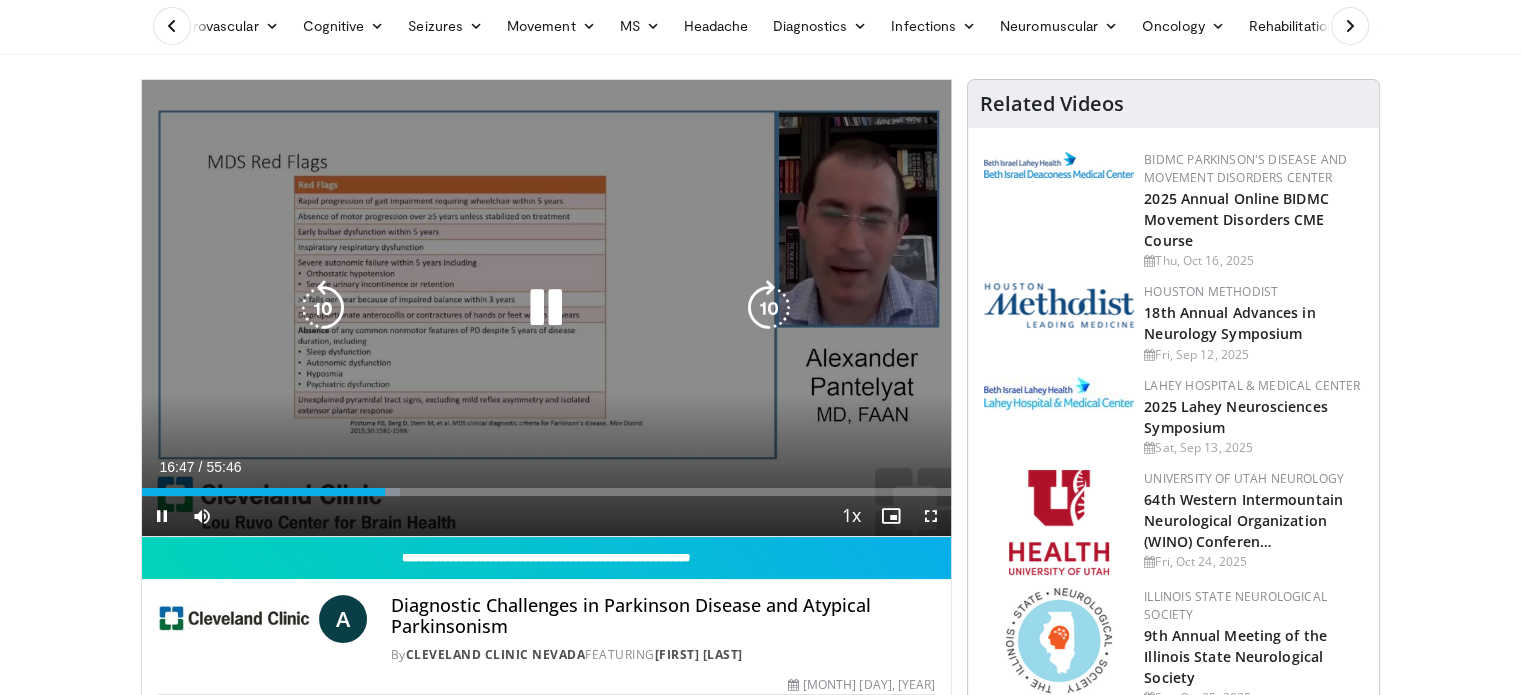 click at bounding box center [769, 308] 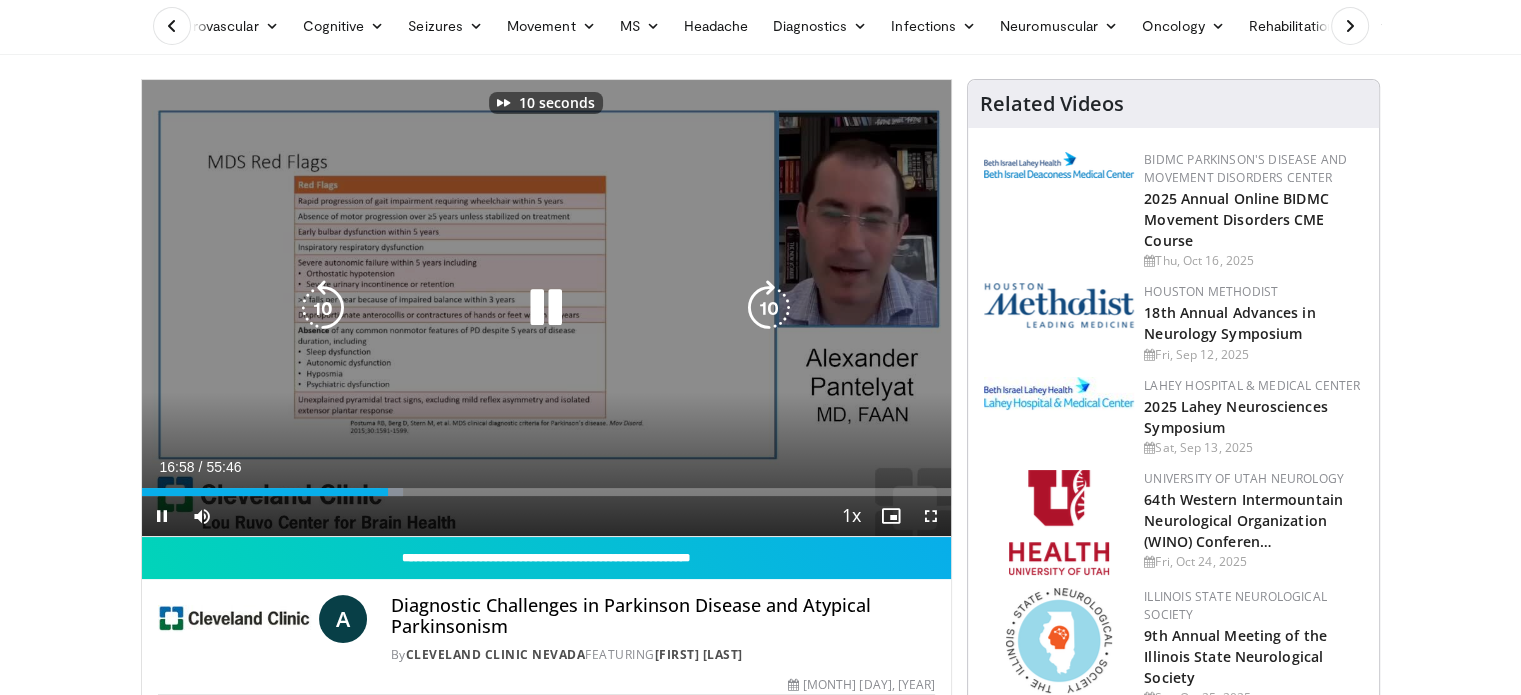 click at bounding box center (769, 308) 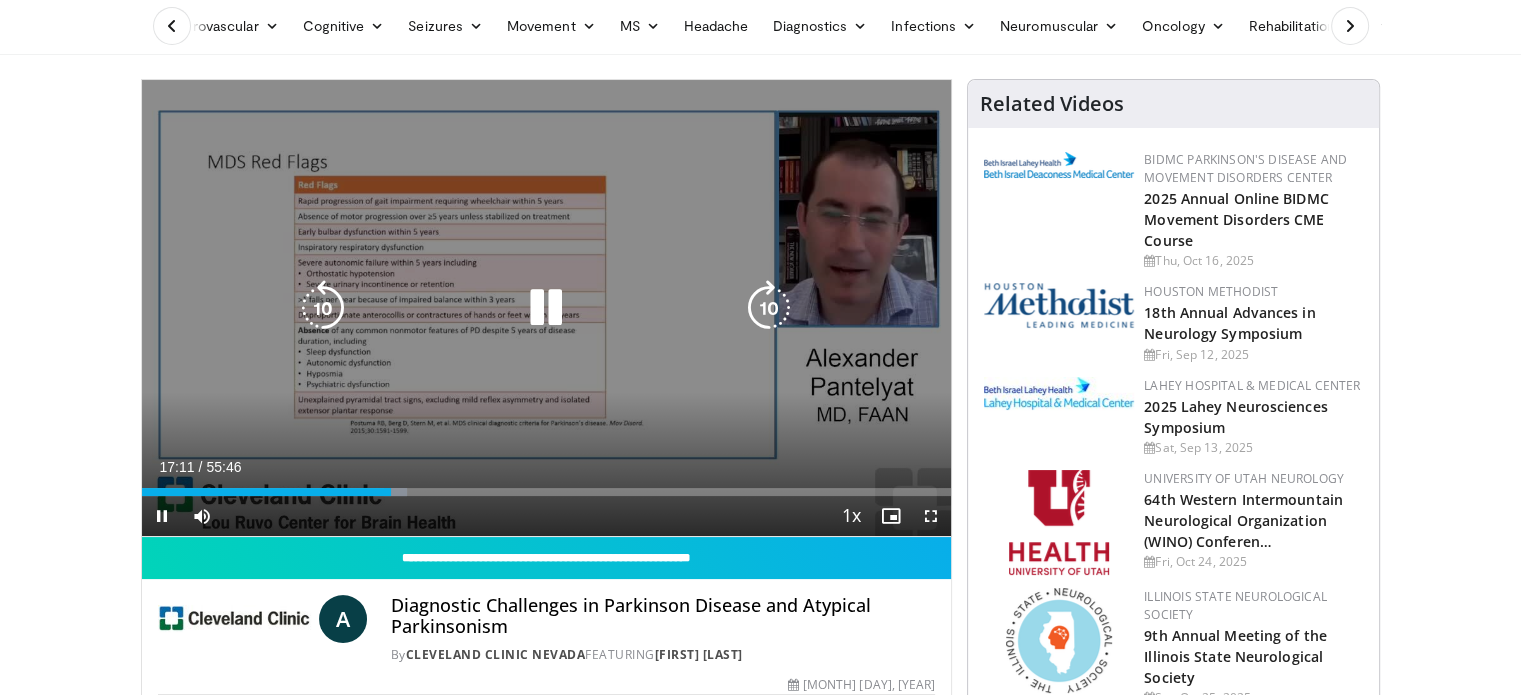 click at bounding box center [769, 308] 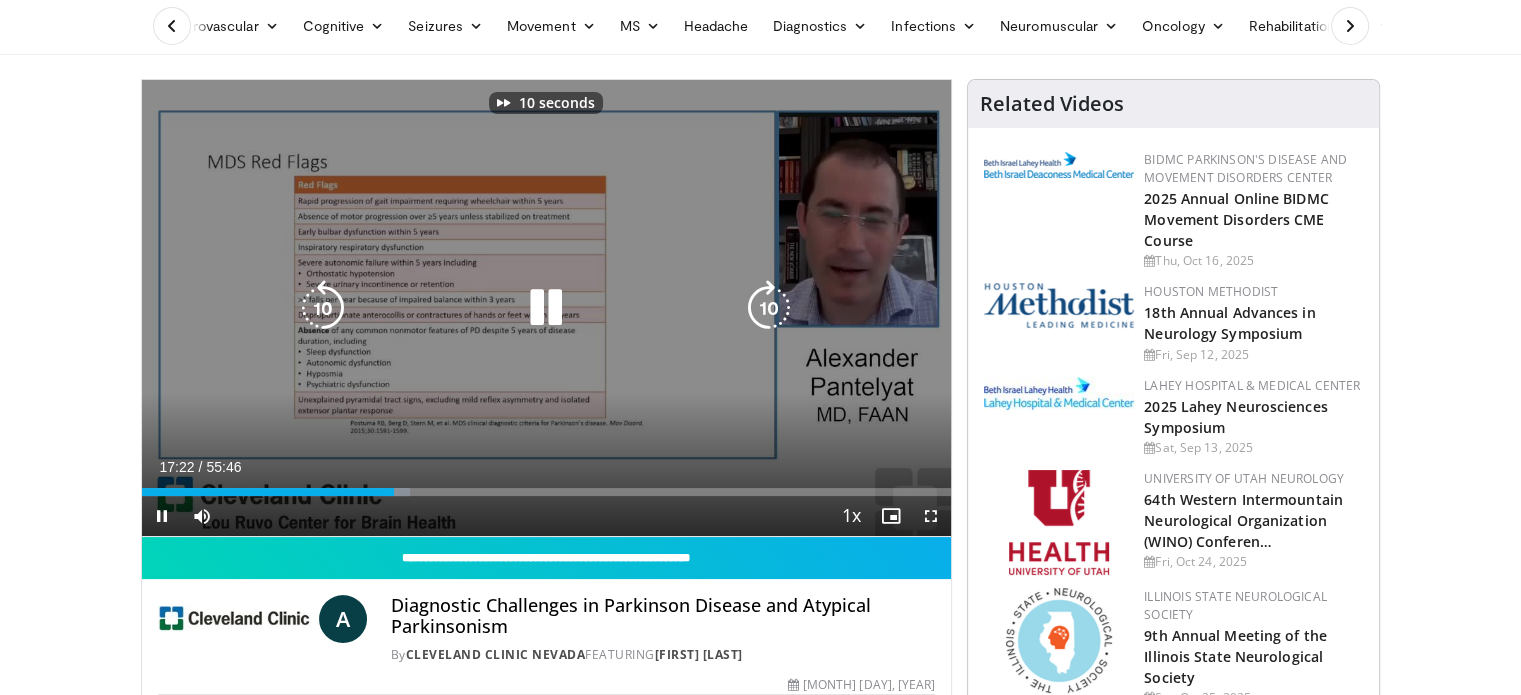 click at bounding box center (769, 308) 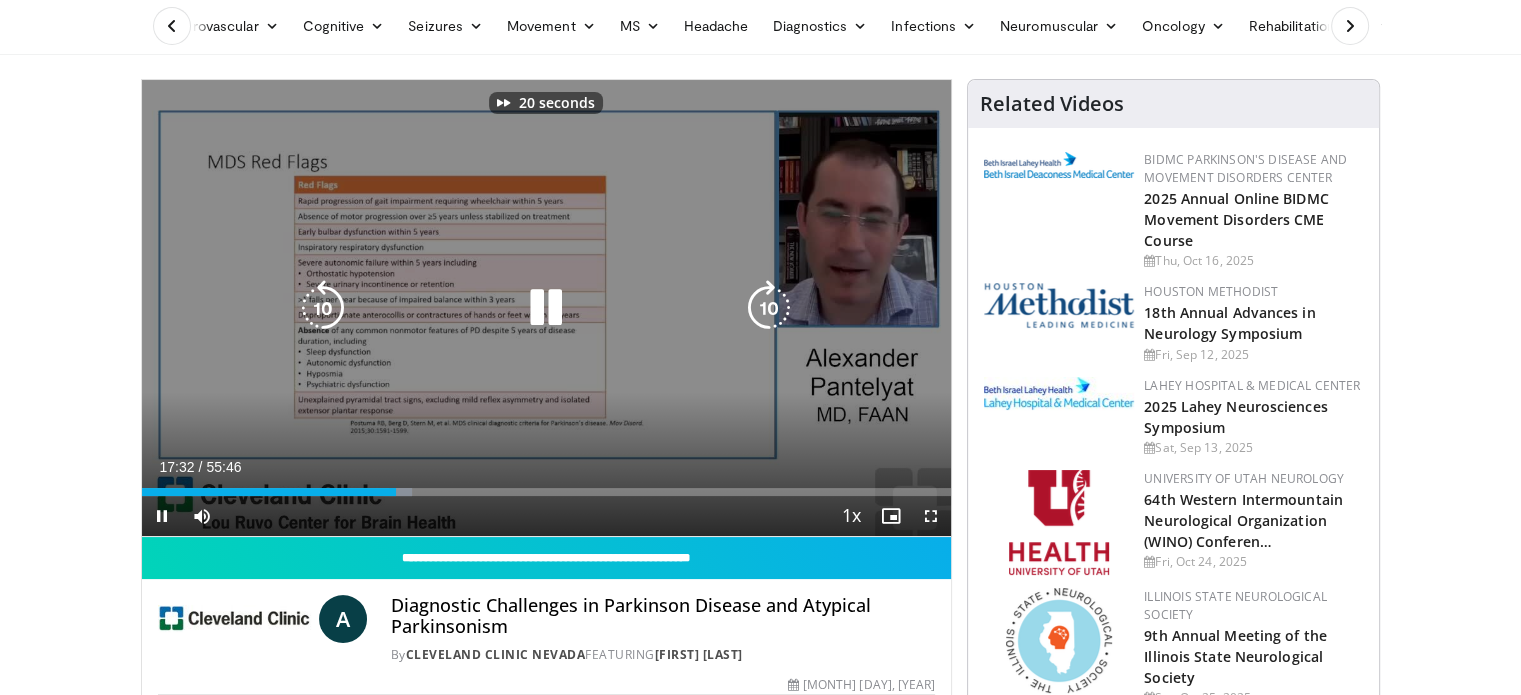 click at bounding box center (769, 308) 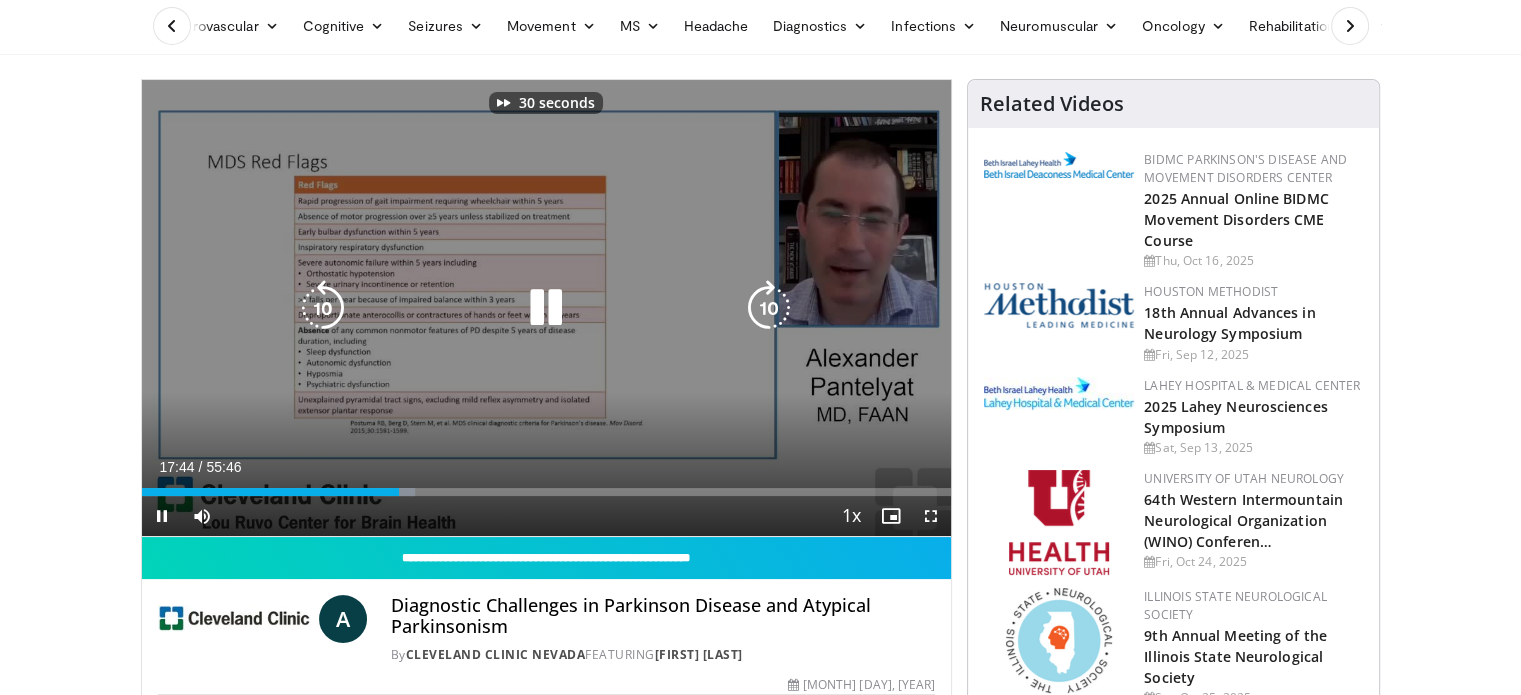 click at bounding box center [769, 308] 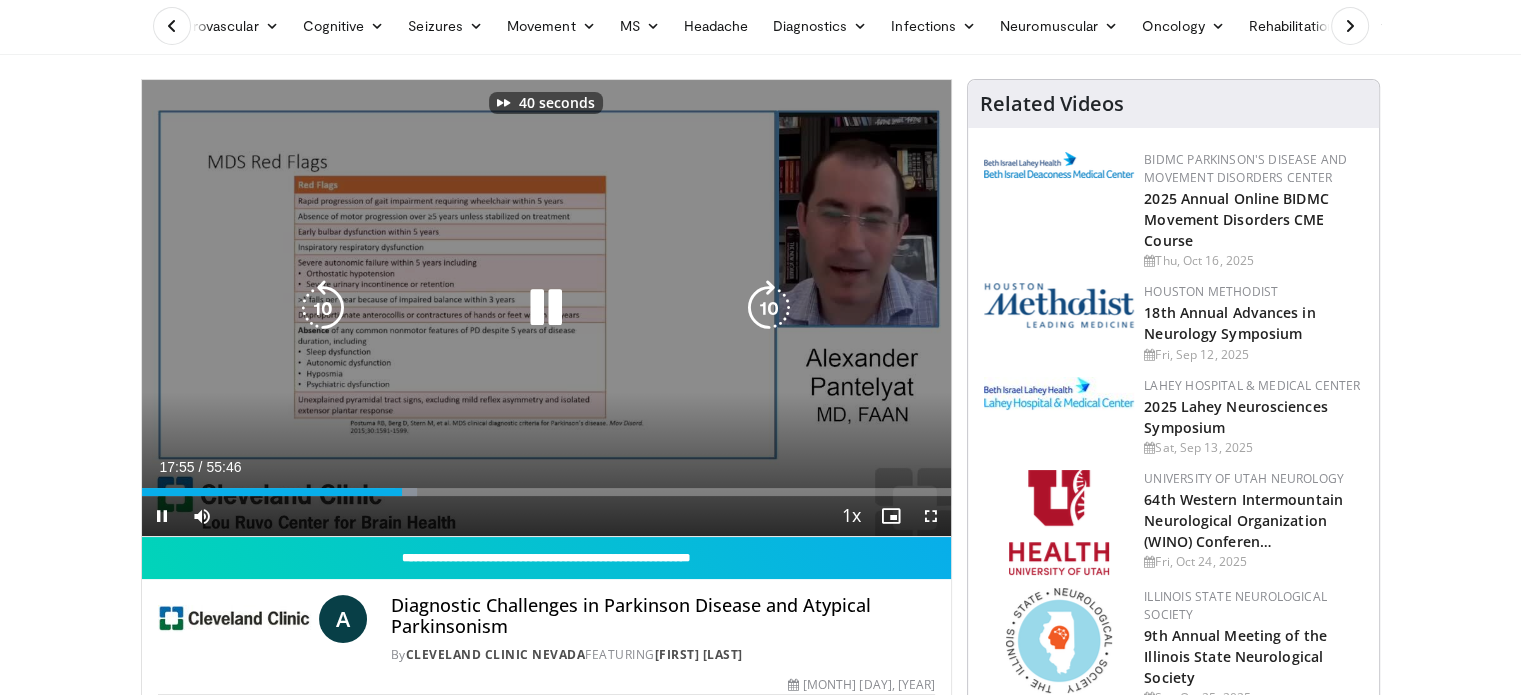 click at bounding box center [769, 308] 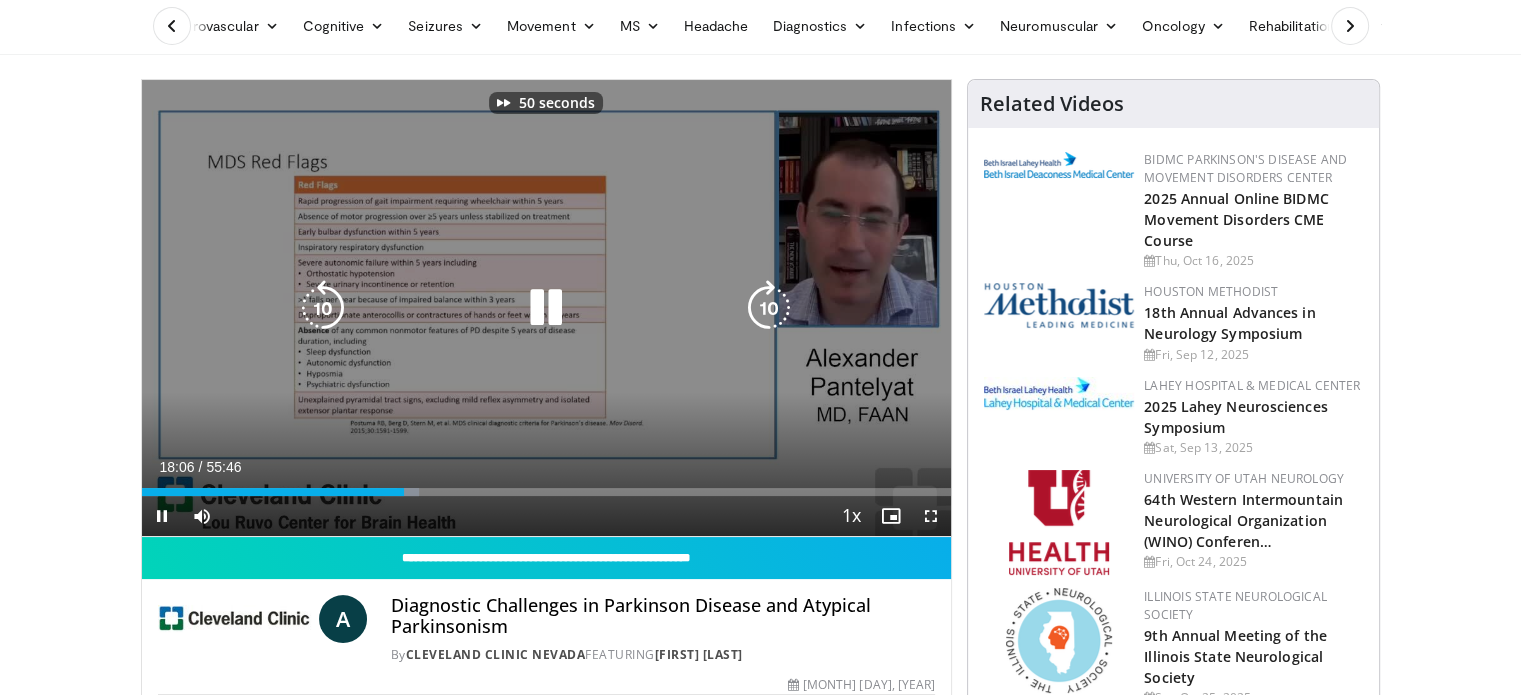 click at bounding box center (769, 308) 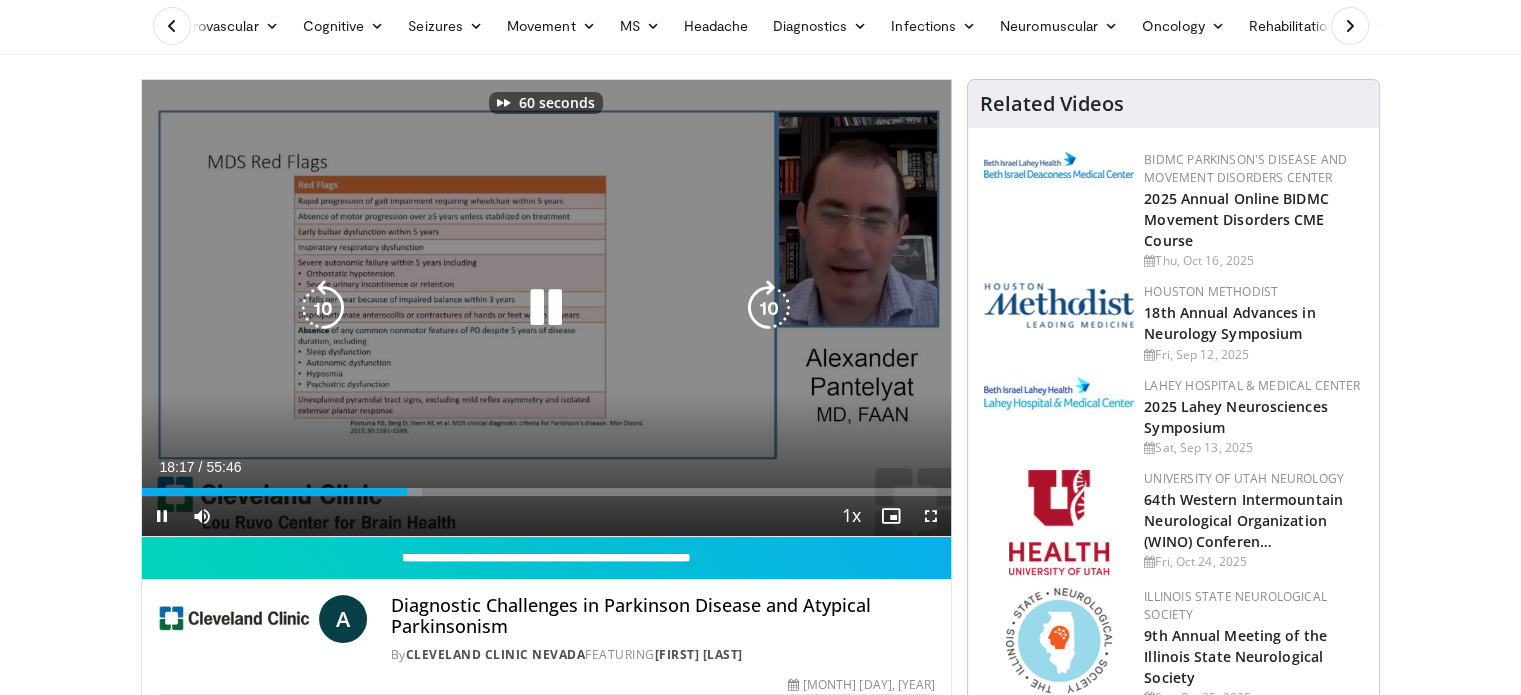 click at bounding box center (769, 308) 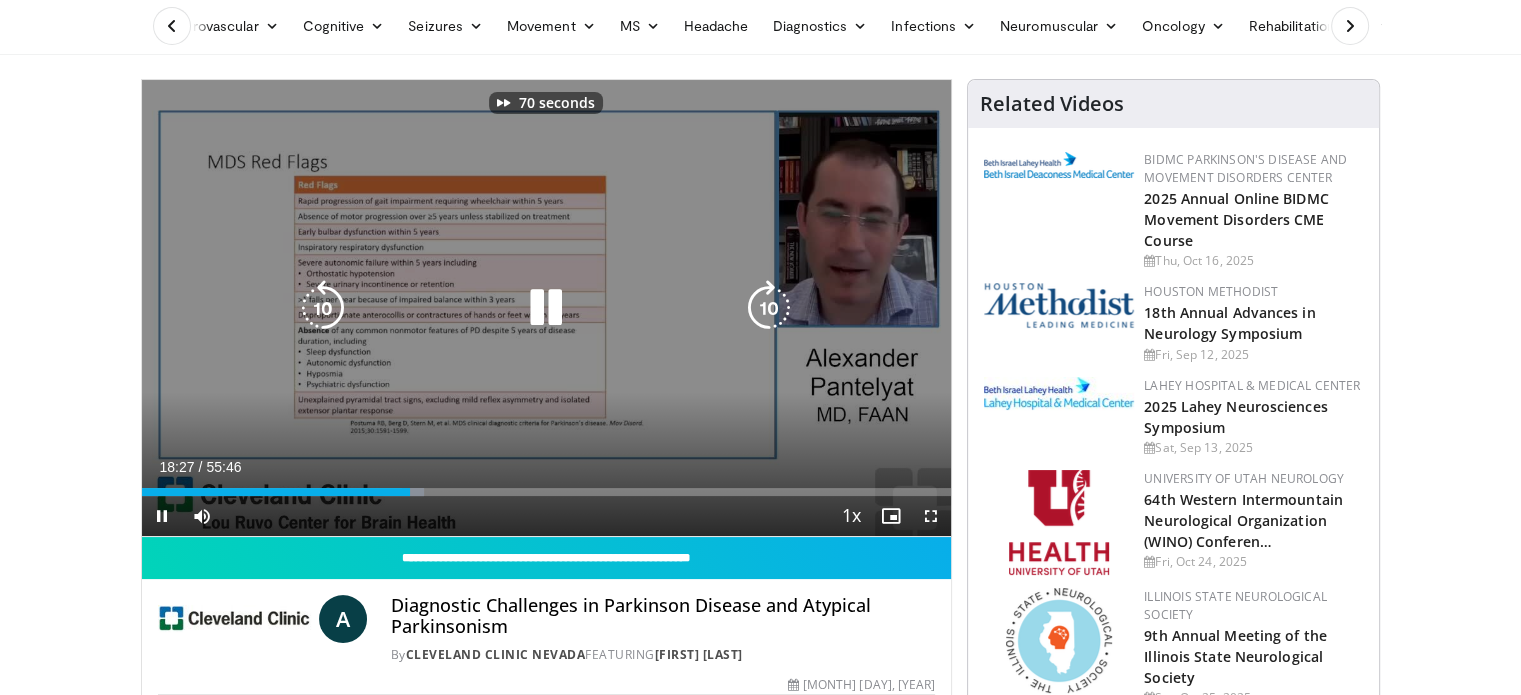 click at bounding box center (769, 308) 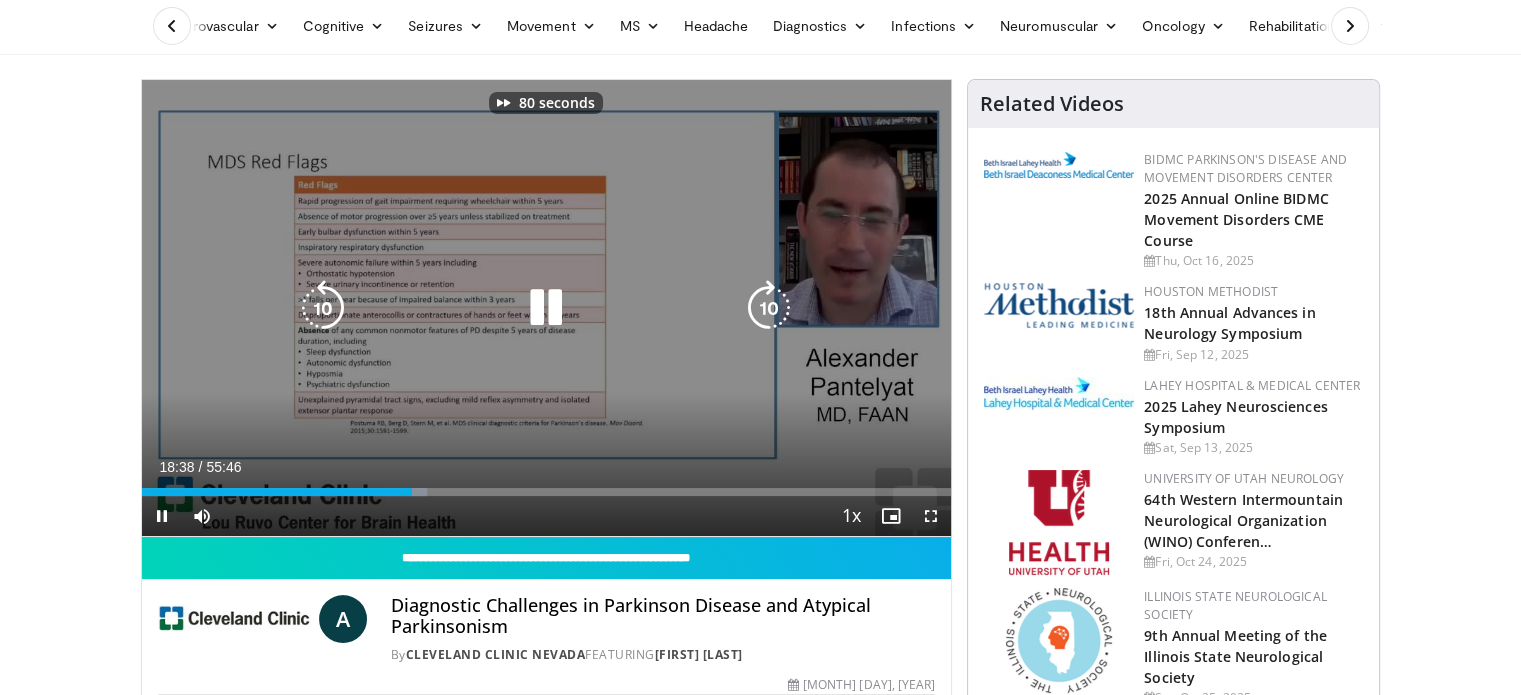 click at bounding box center (769, 308) 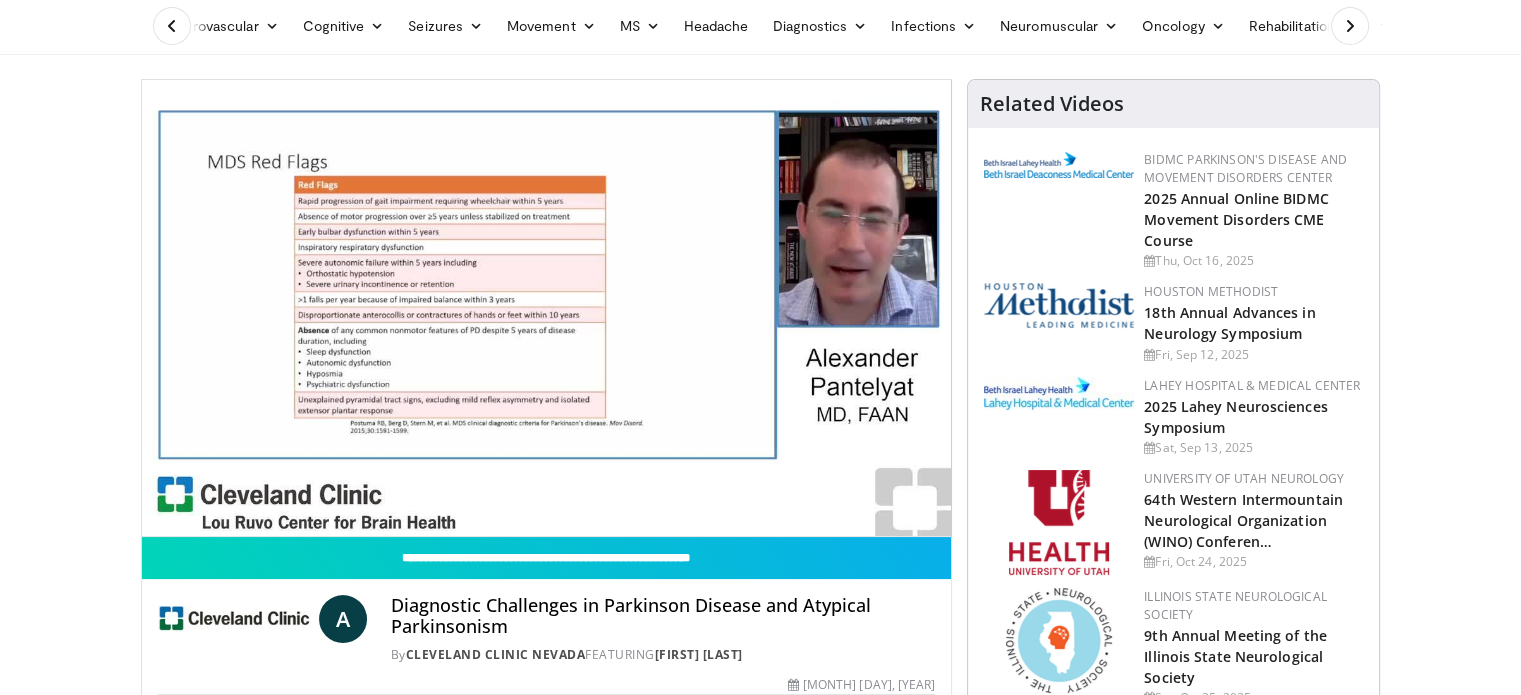 type 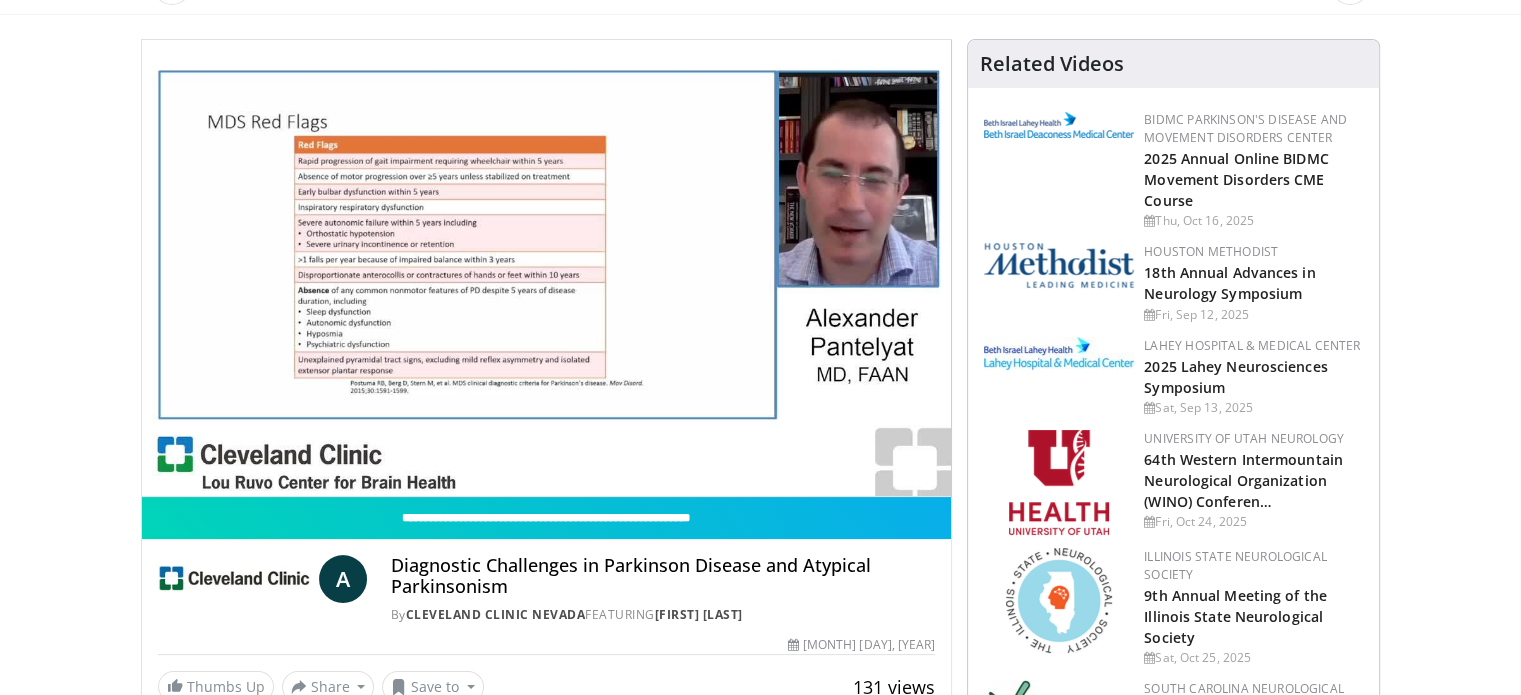 scroll, scrollTop: 75, scrollLeft: 0, axis: vertical 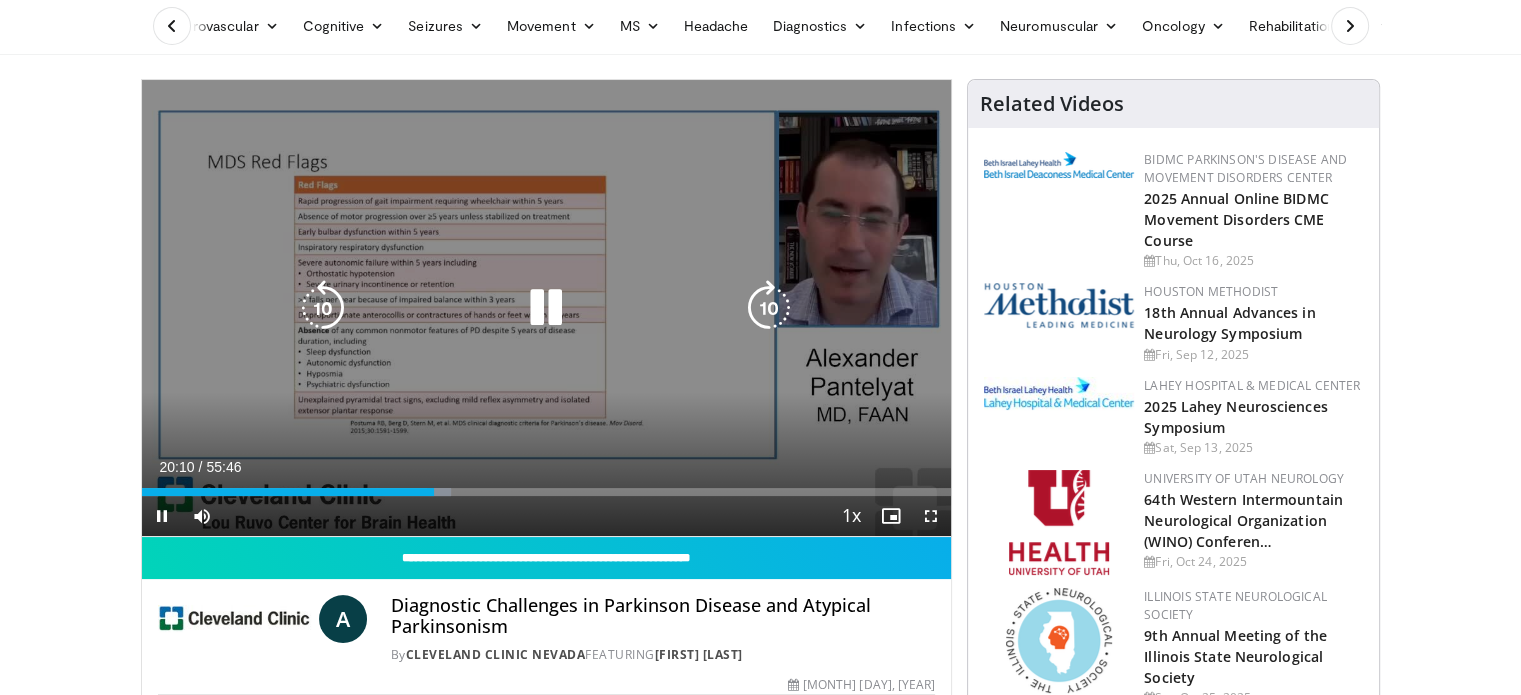 click at bounding box center [769, 308] 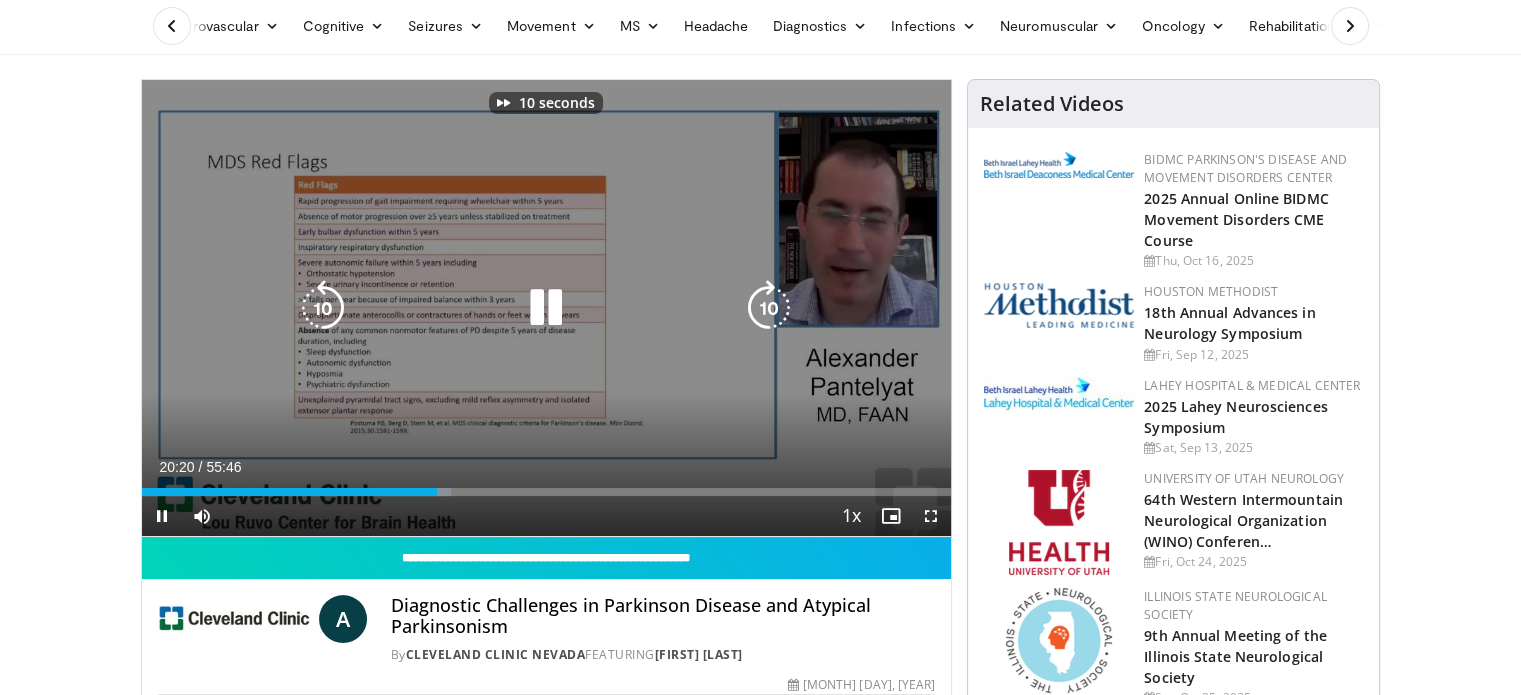click at bounding box center (769, 308) 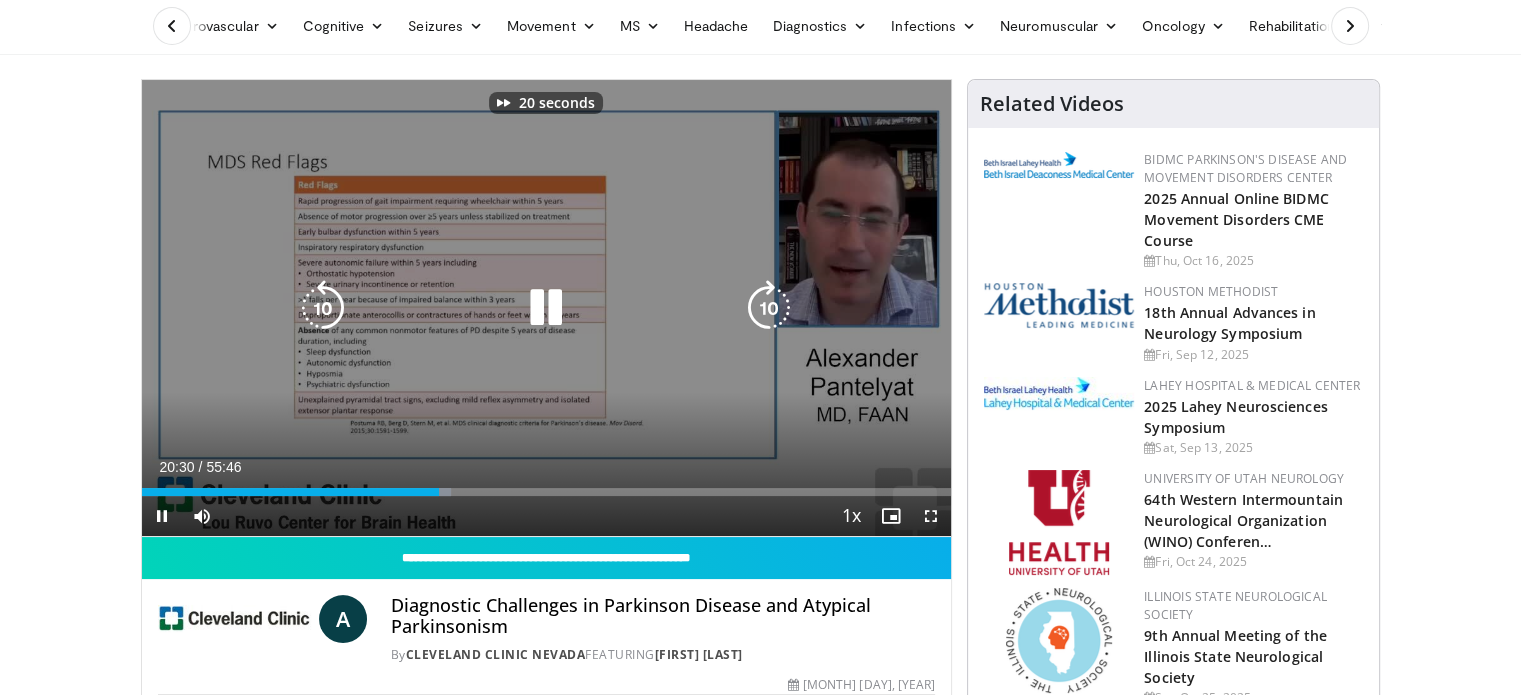 click at bounding box center (769, 308) 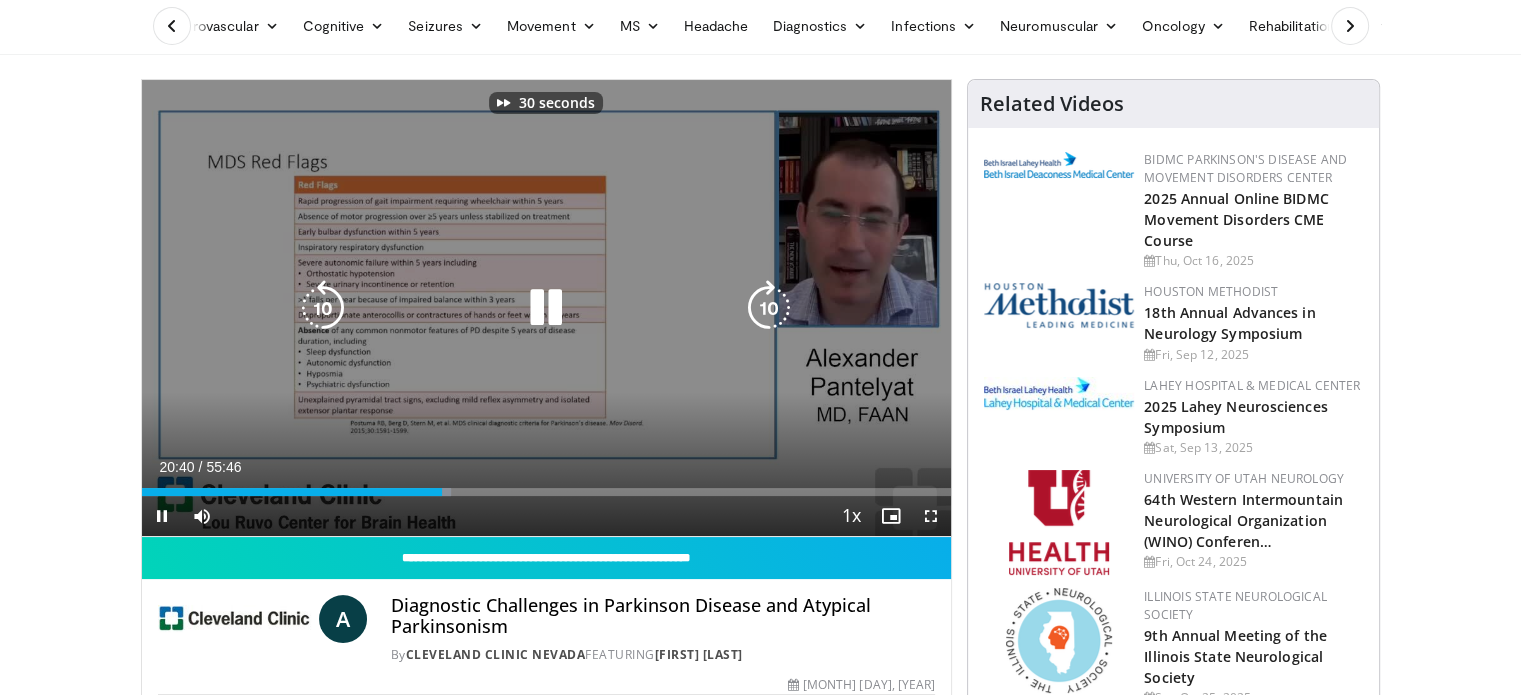 click at bounding box center [769, 308] 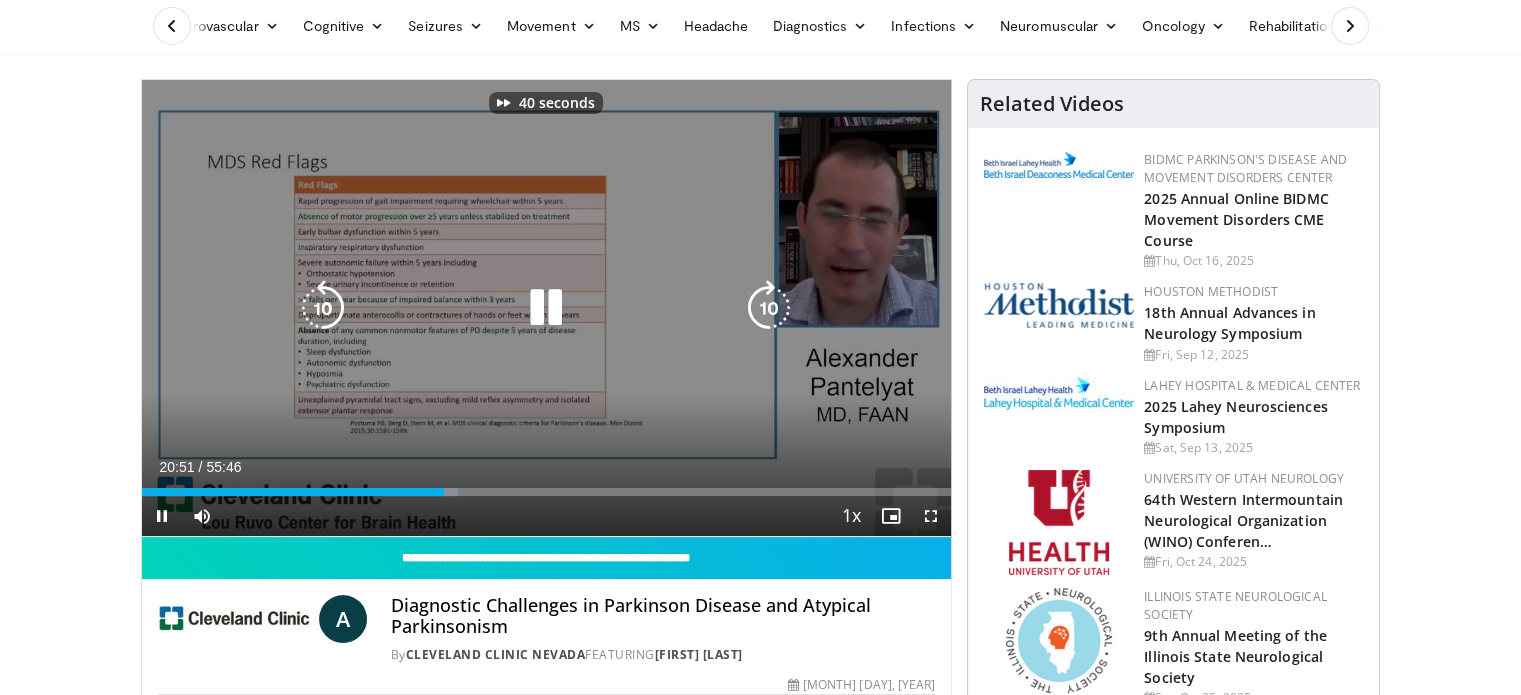 click at bounding box center [769, 308] 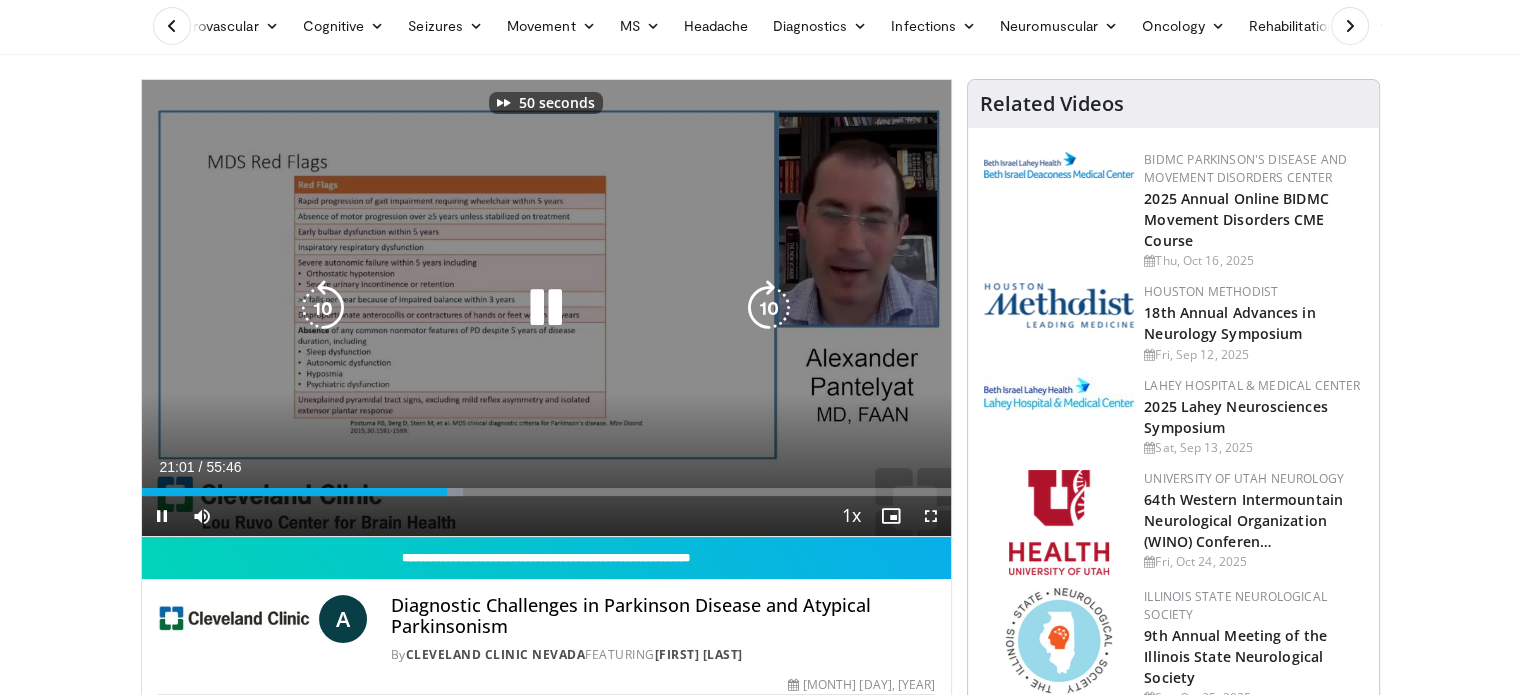 click at bounding box center [769, 308] 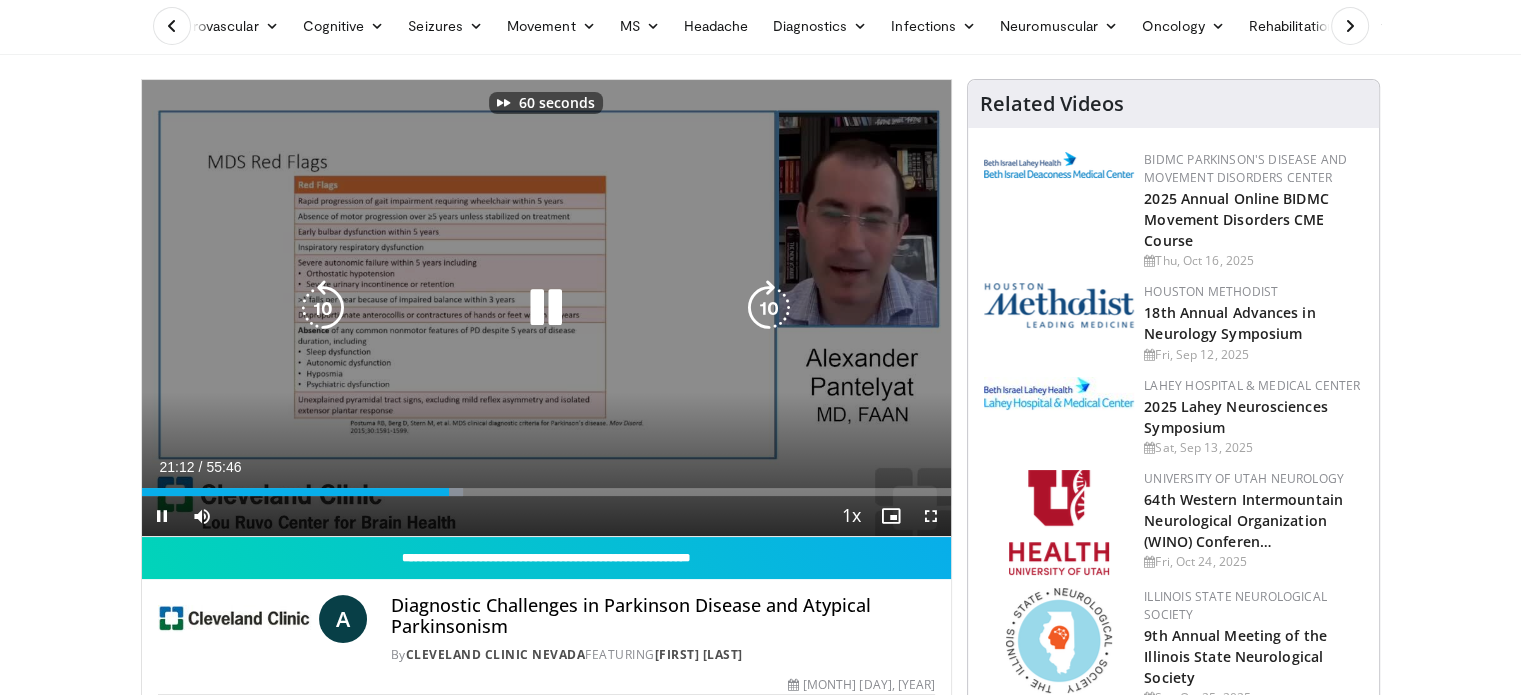 click at bounding box center (769, 308) 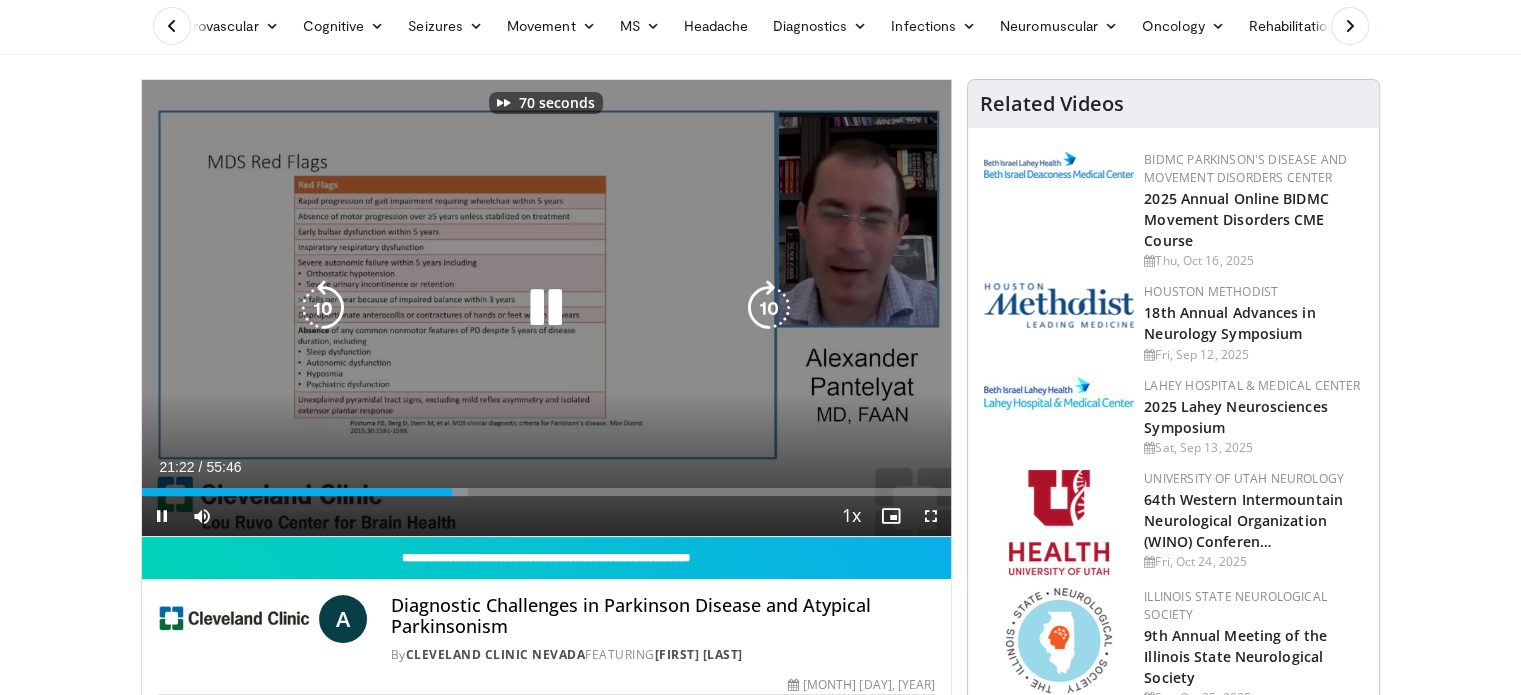 click at bounding box center [769, 308] 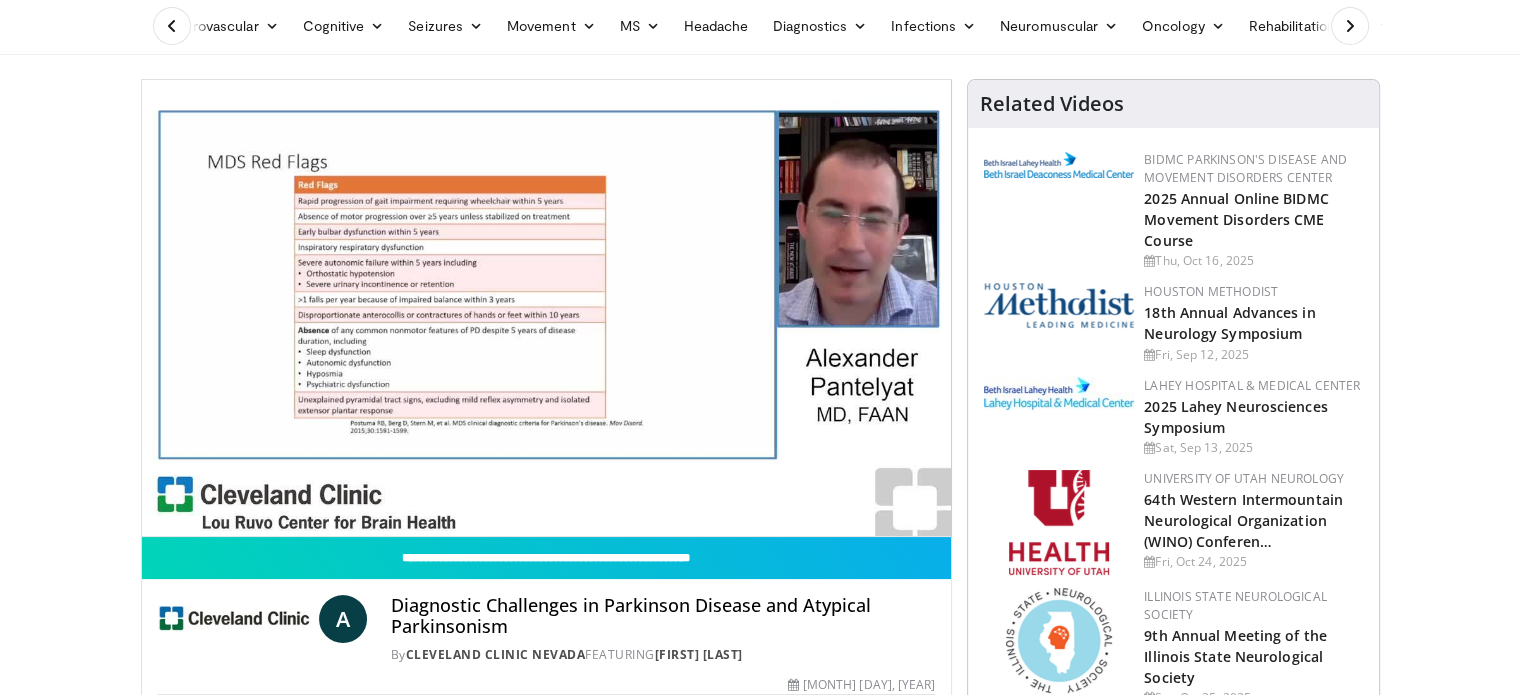 click on "80 seconds
Tap to unmute" at bounding box center (547, 308) 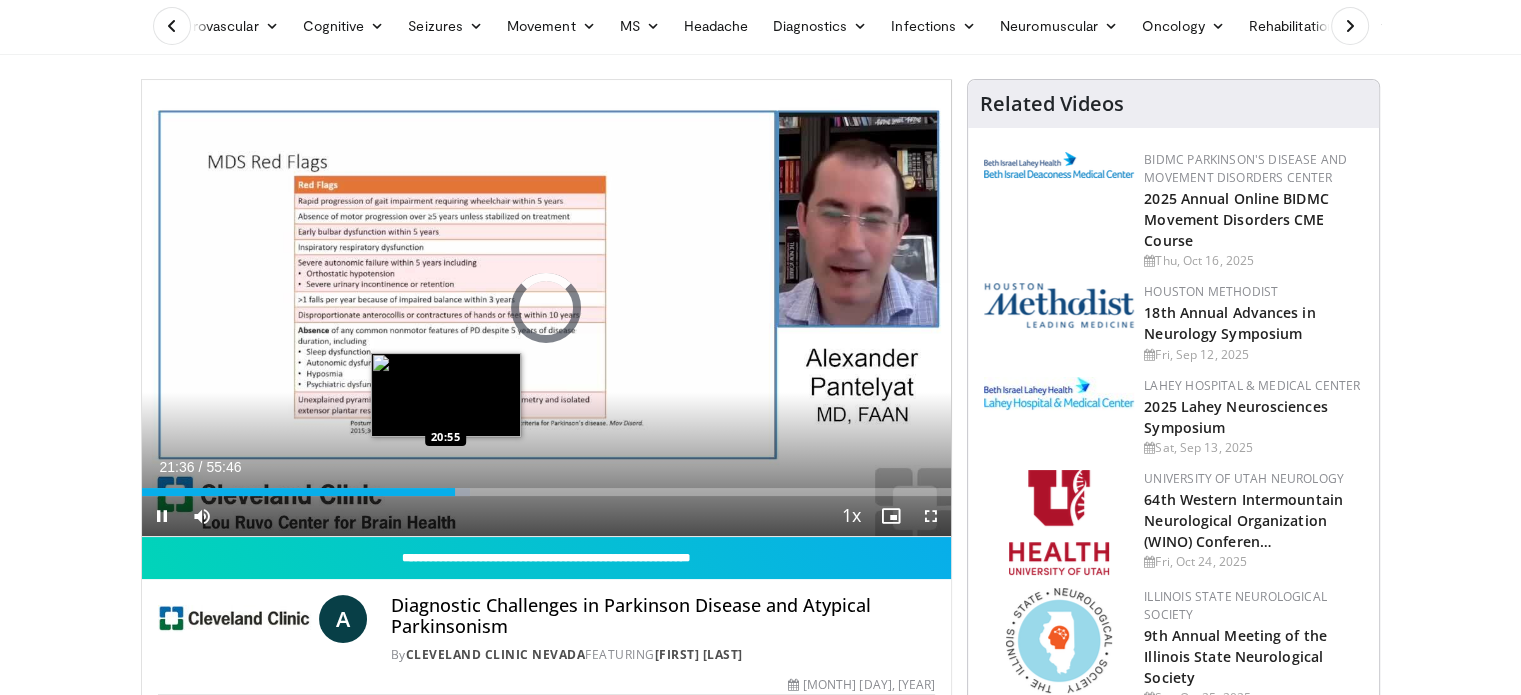 click on "21:36" at bounding box center (299, 492) 